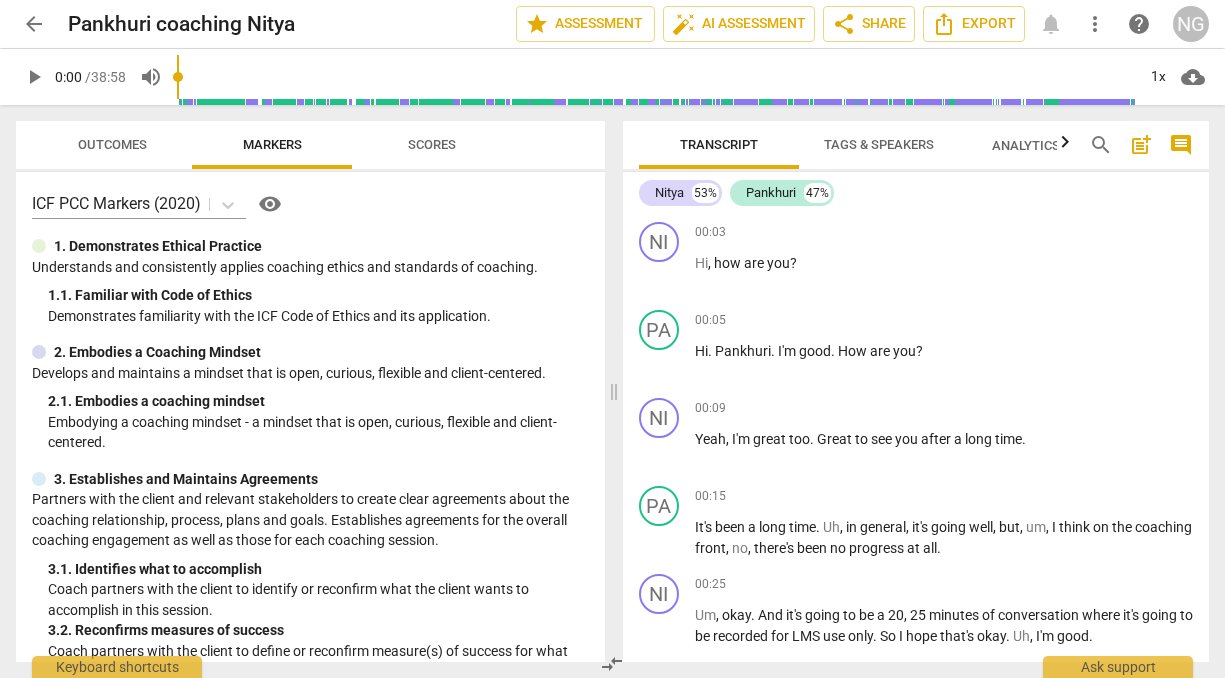 scroll, scrollTop: 0, scrollLeft: 0, axis: both 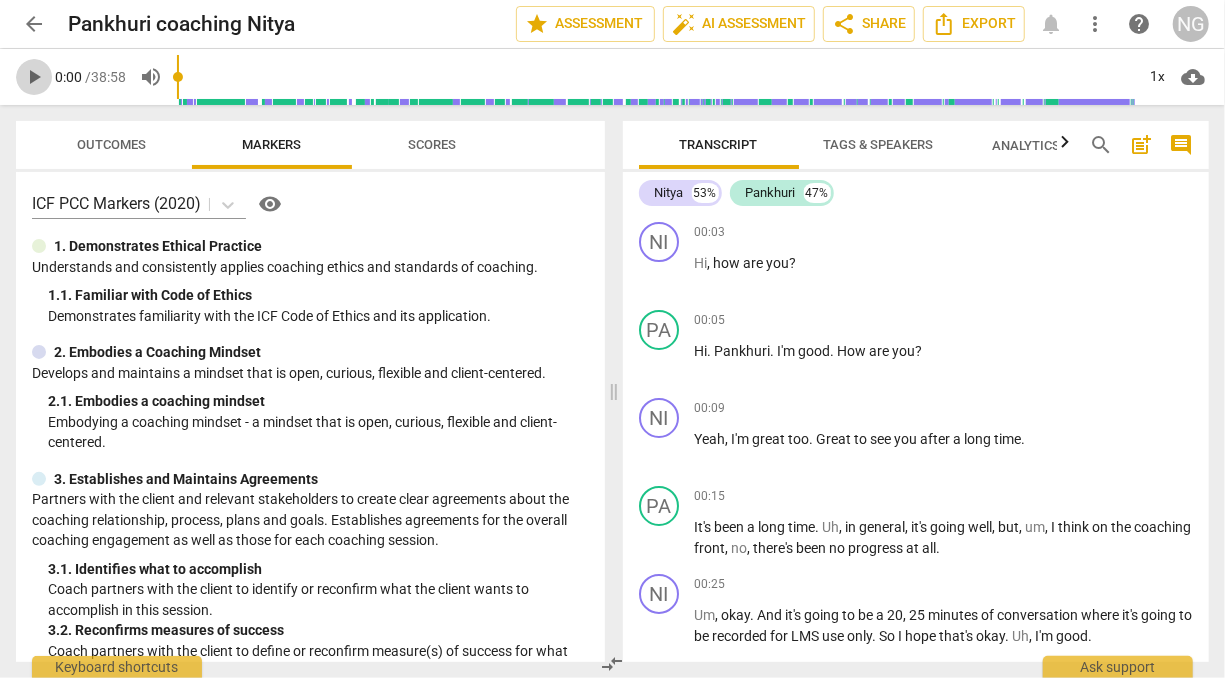 click on "play_arrow" at bounding box center [34, 77] 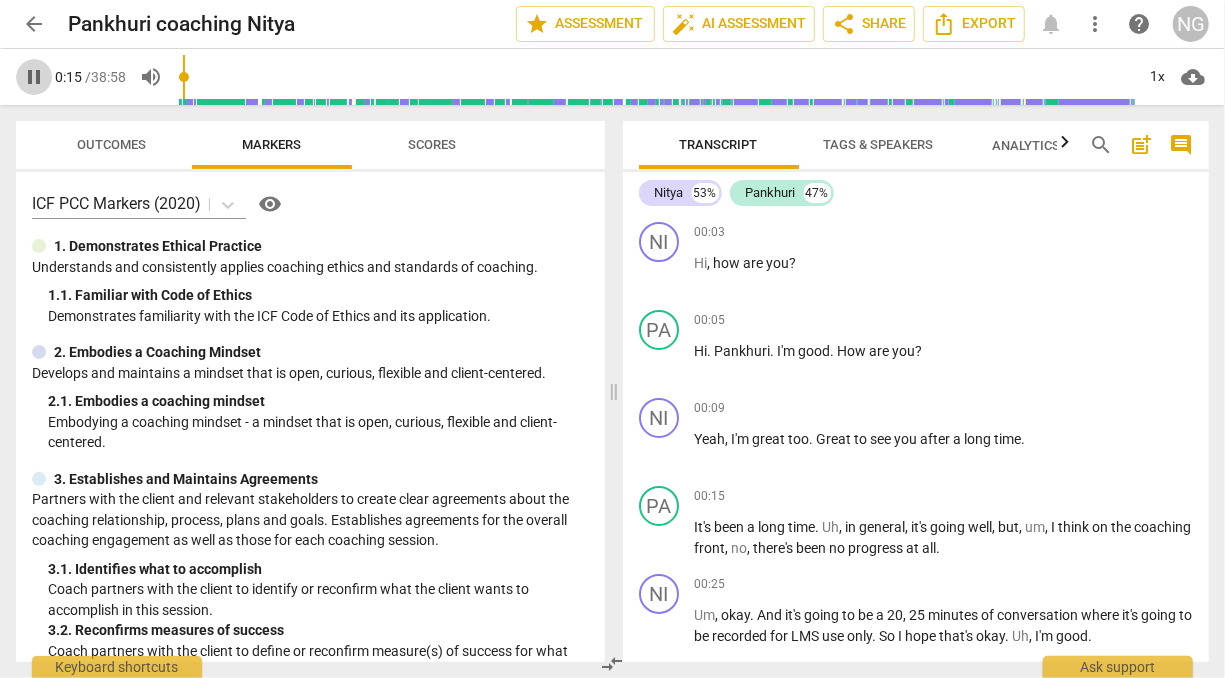 click on "pause" at bounding box center (34, 77) 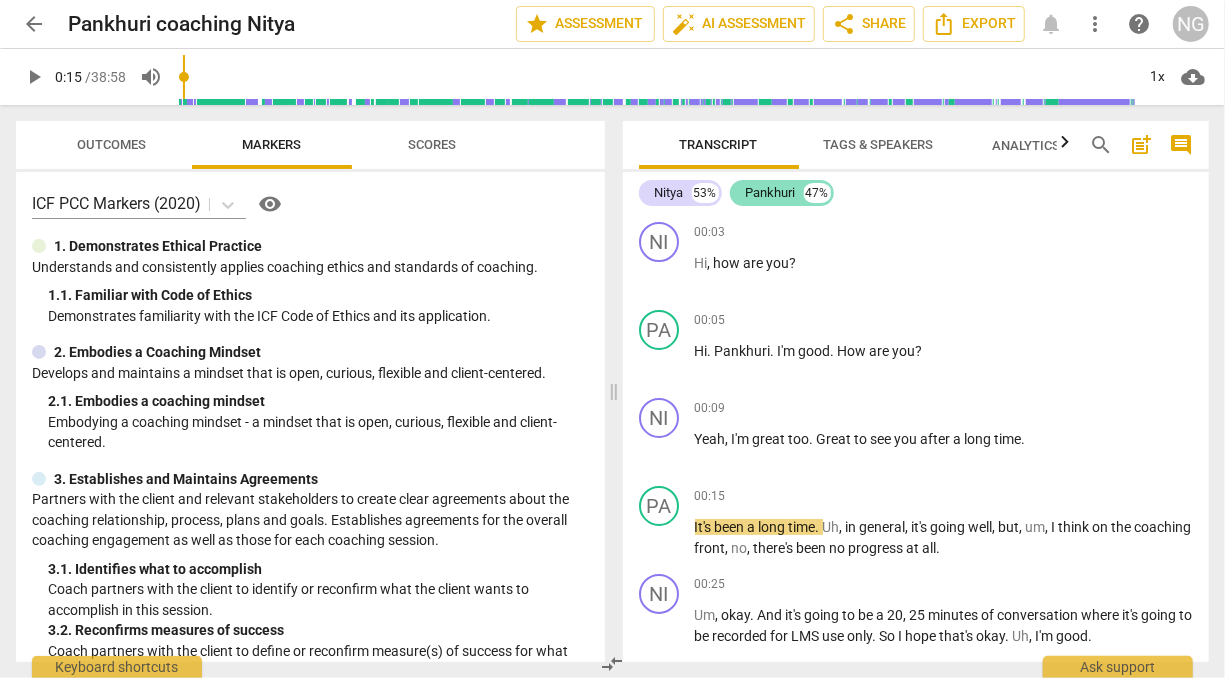 type on "16" 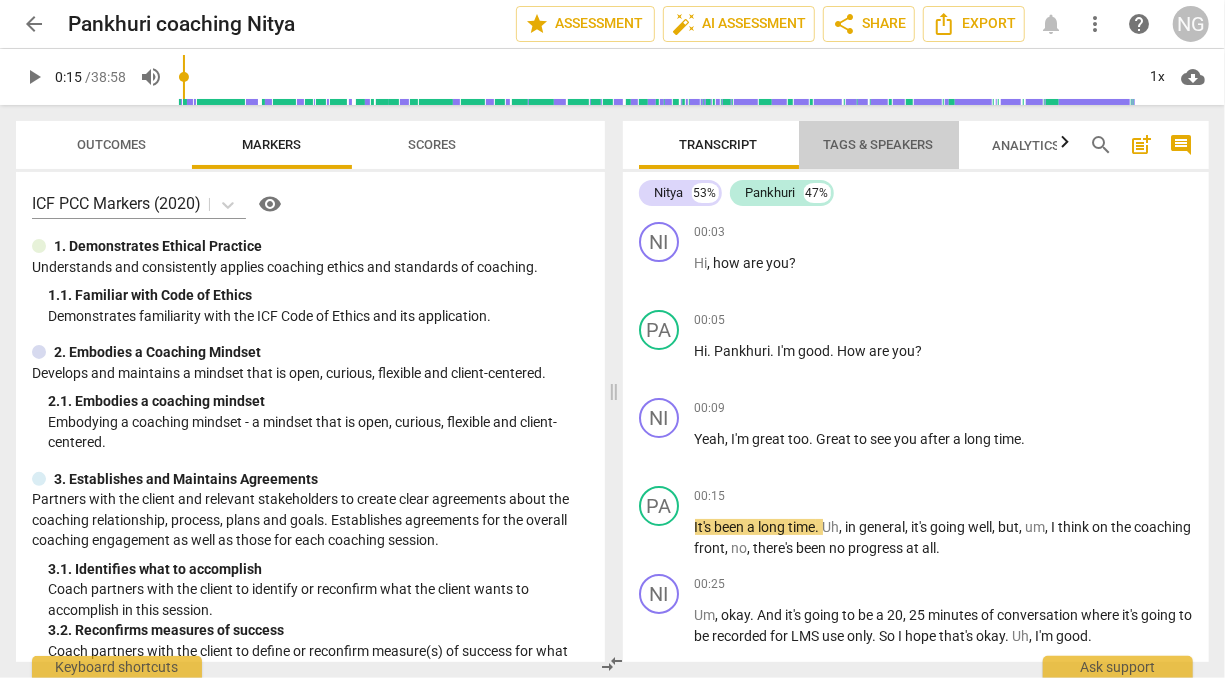 click on "Tags & Speakers" at bounding box center [879, 144] 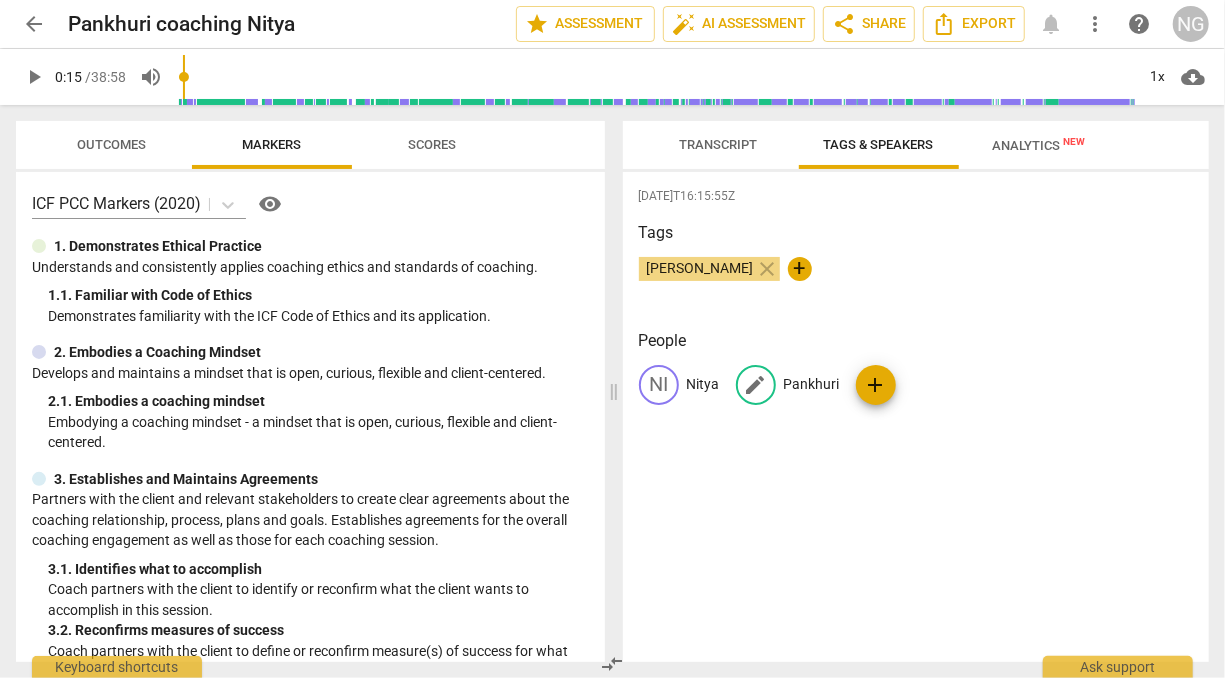 click on "Pankhuri" at bounding box center [812, 384] 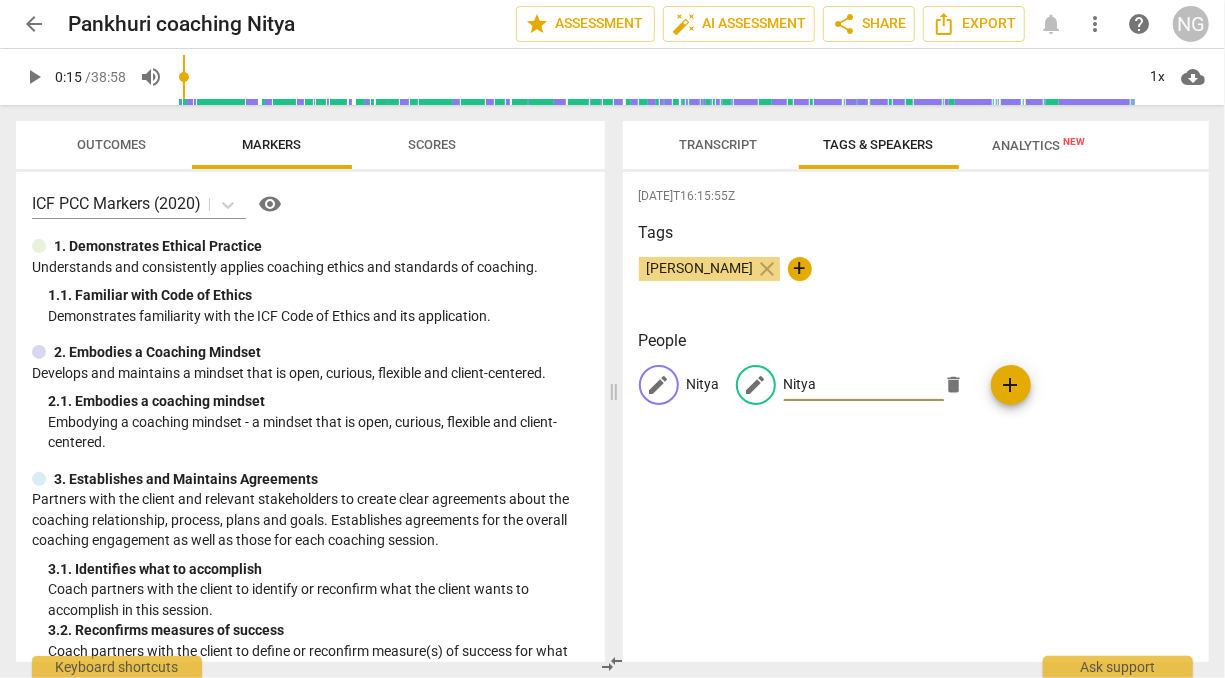 type on "Nitya" 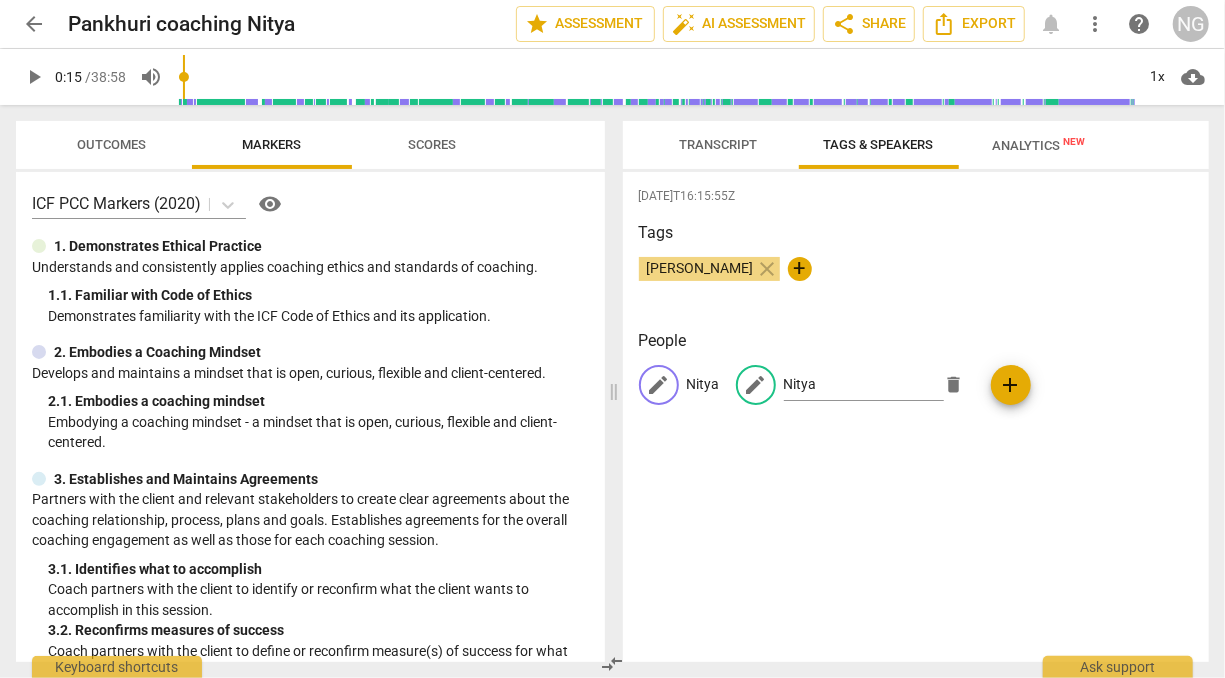 click on "Nitya" at bounding box center (703, 384) 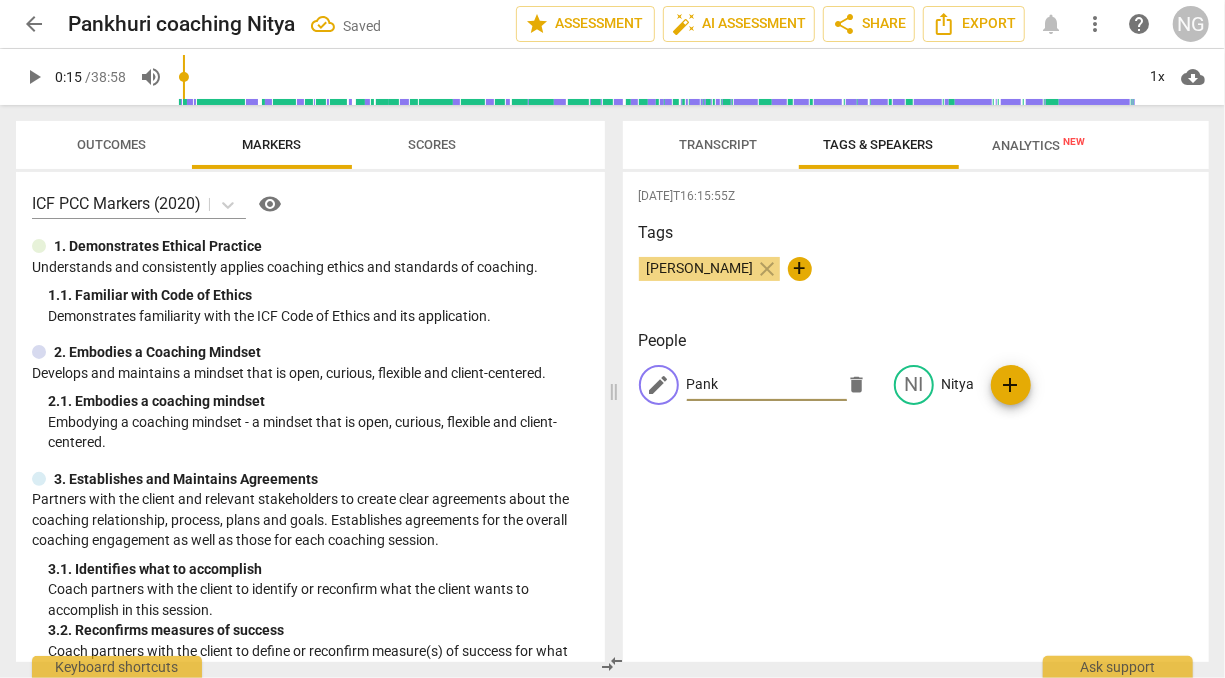 type on "Pankhuri" 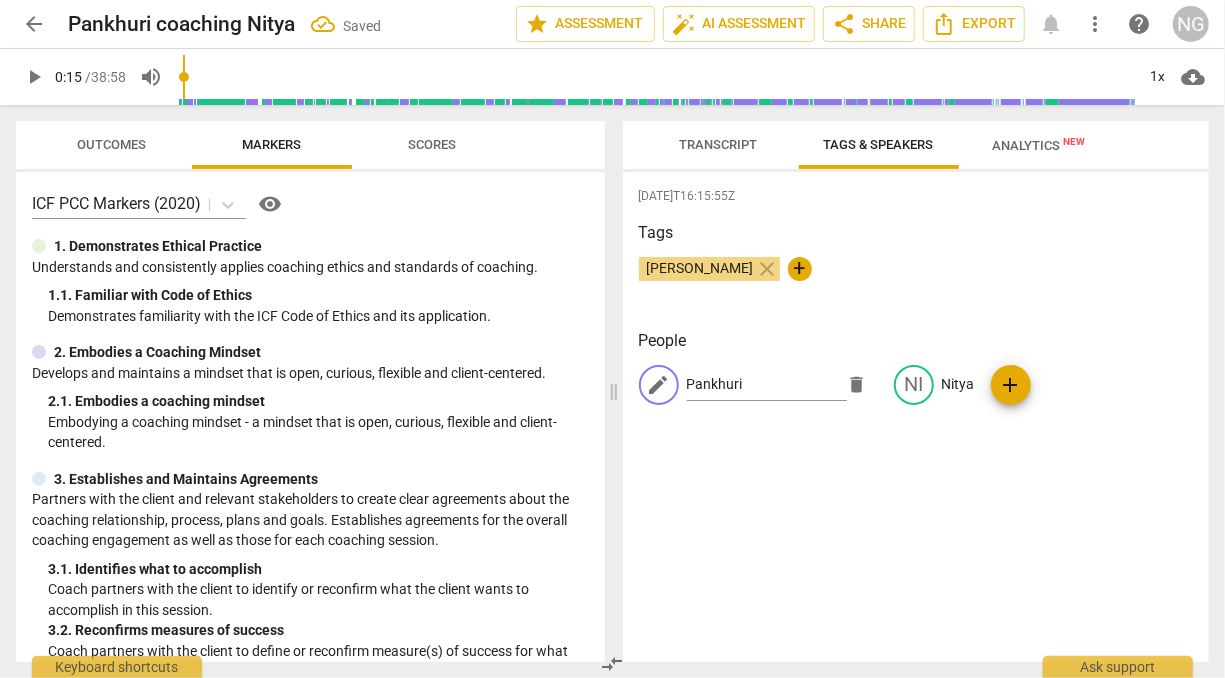 click on "[DATE]T16:15:55Z Tags [PERSON_NAME] close + People edit Pankhuri delete NI Nitya add" at bounding box center [916, 417] 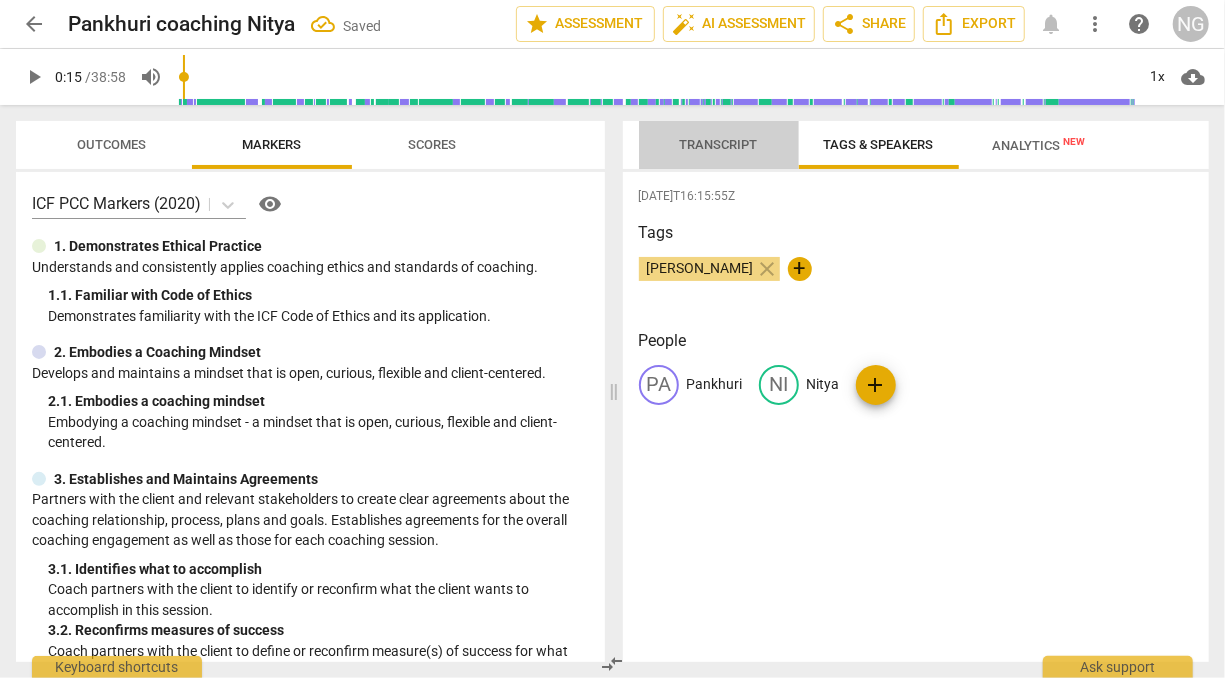 click on "Transcript" at bounding box center (719, 144) 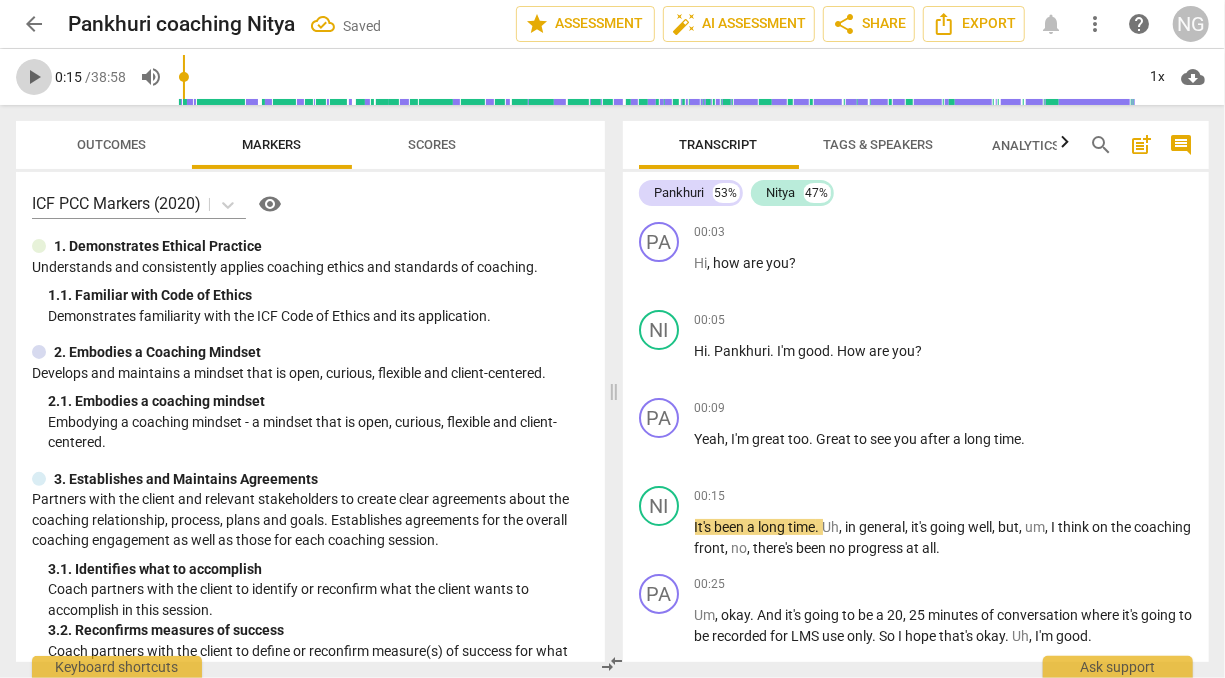 click on "play_arrow" at bounding box center (34, 77) 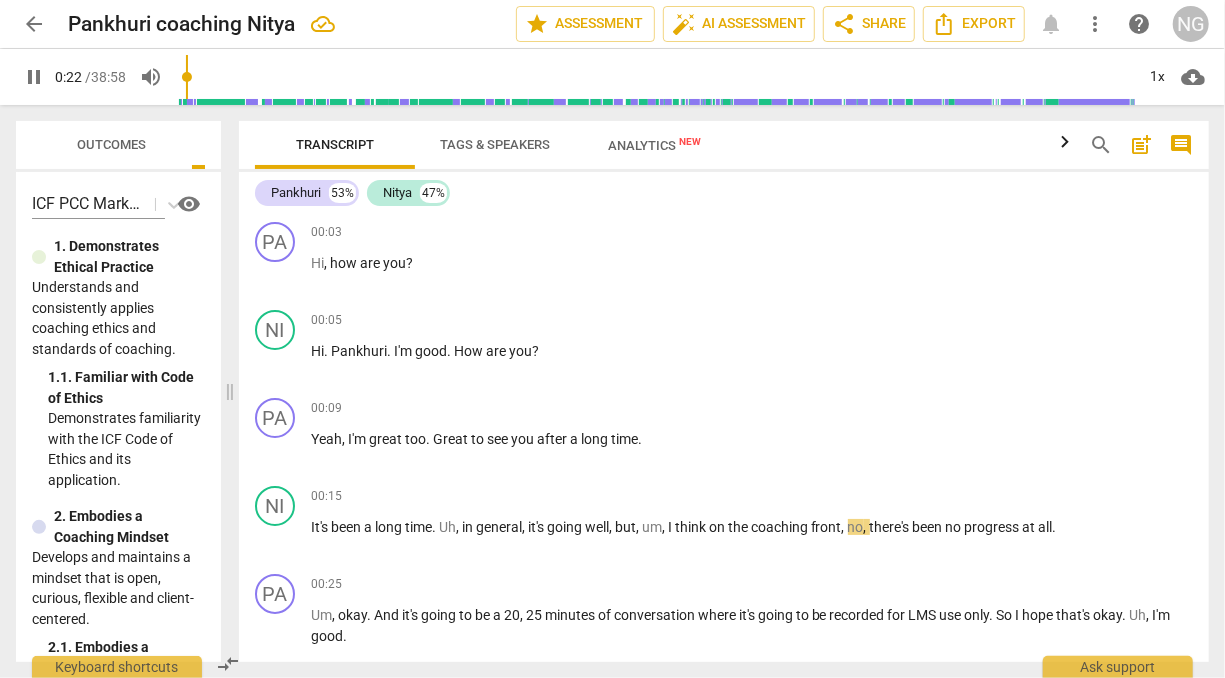 drag, startPoint x: 611, startPoint y: 396, endPoint x: 227, endPoint y: 380, distance: 384.3332 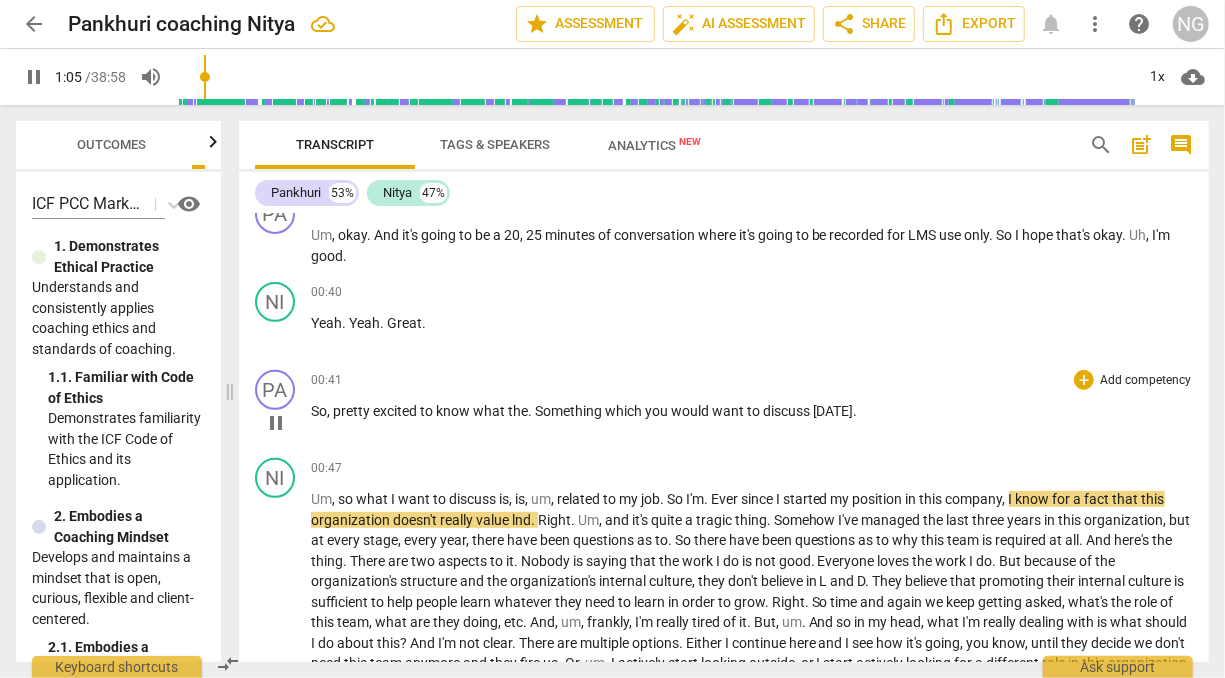 scroll, scrollTop: 368, scrollLeft: 0, axis: vertical 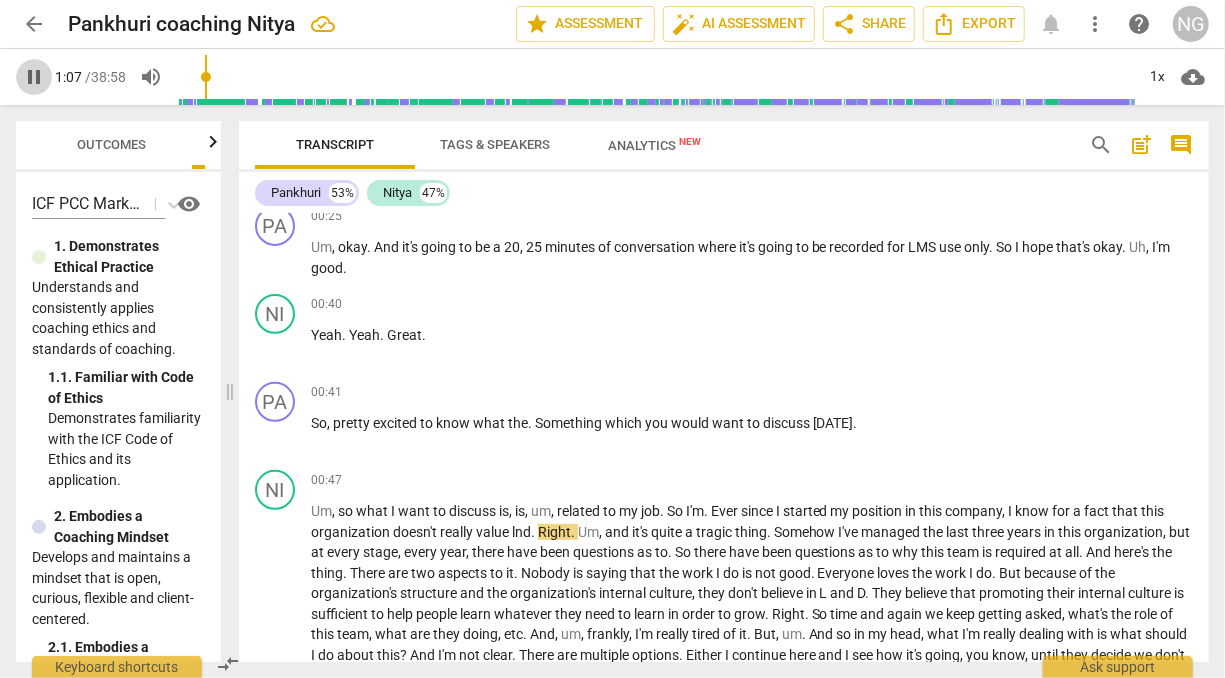 click on "pause" at bounding box center [34, 77] 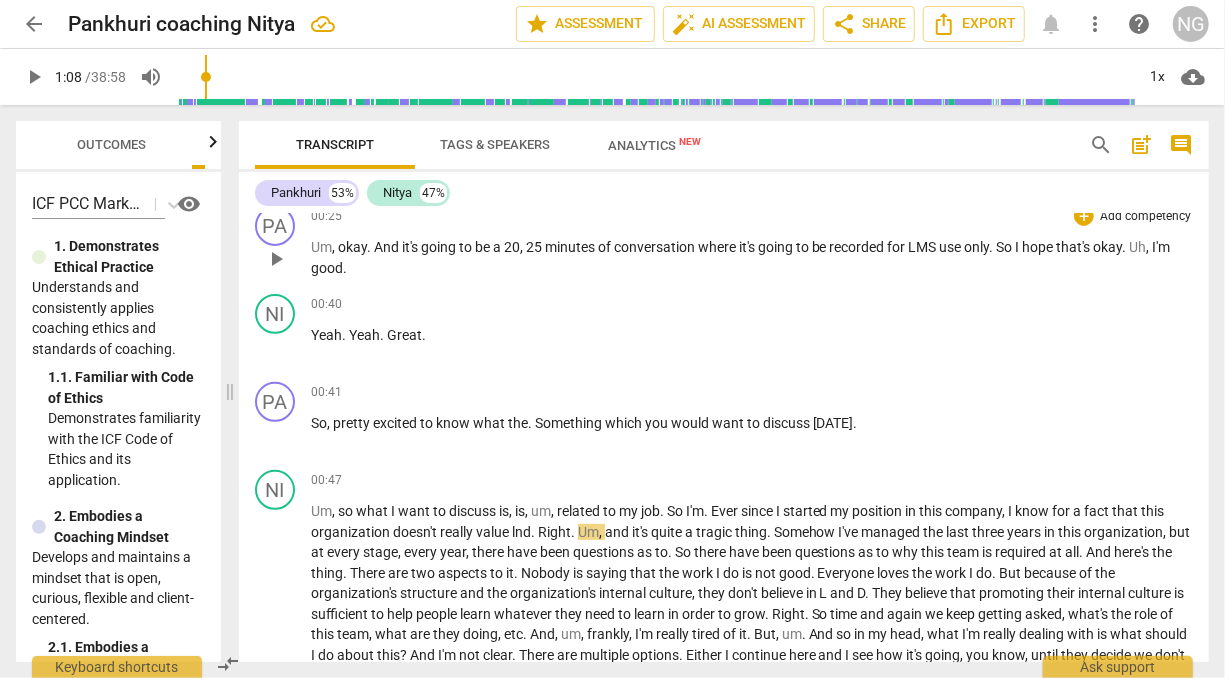 click on "Um ,   okay .   And   it's   going   to   be   a   20 ,   25   minutes   of   conversation   where   it's   going   to   be   recorded   for   LMS   use   only .   So   I   hope   that's   okay .   Uh ,   I'm   good ." at bounding box center [752, 257] 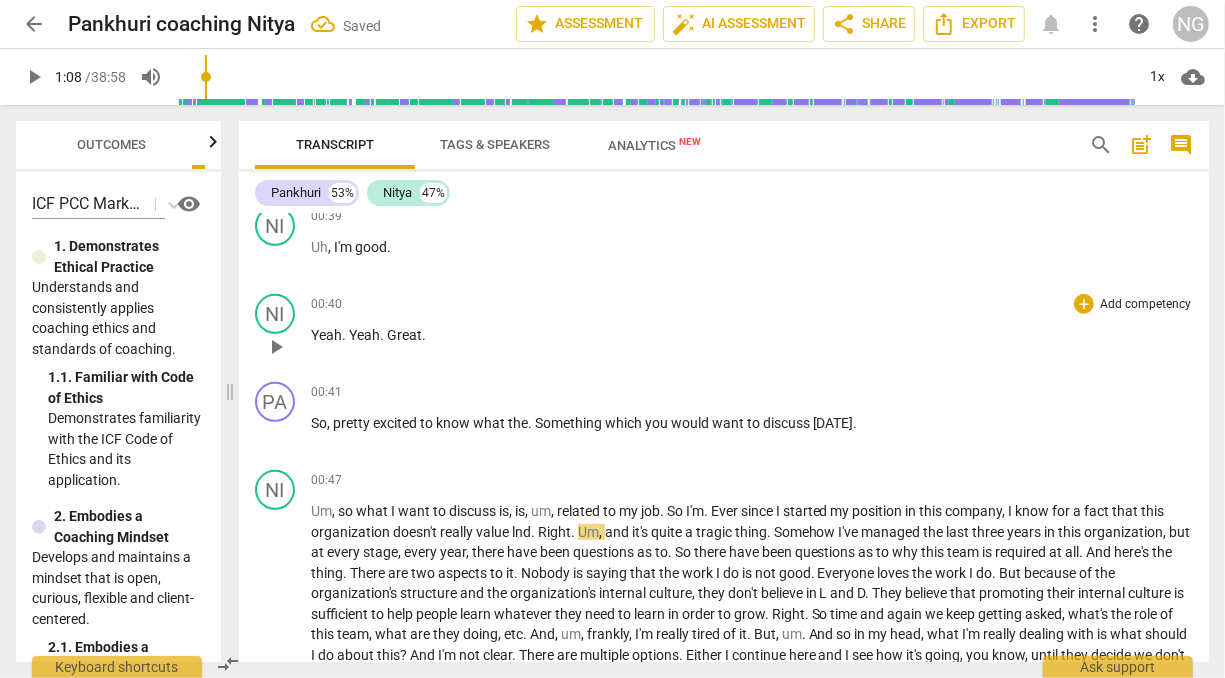 scroll, scrollTop: 380, scrollLeft: 0, axis: vertical 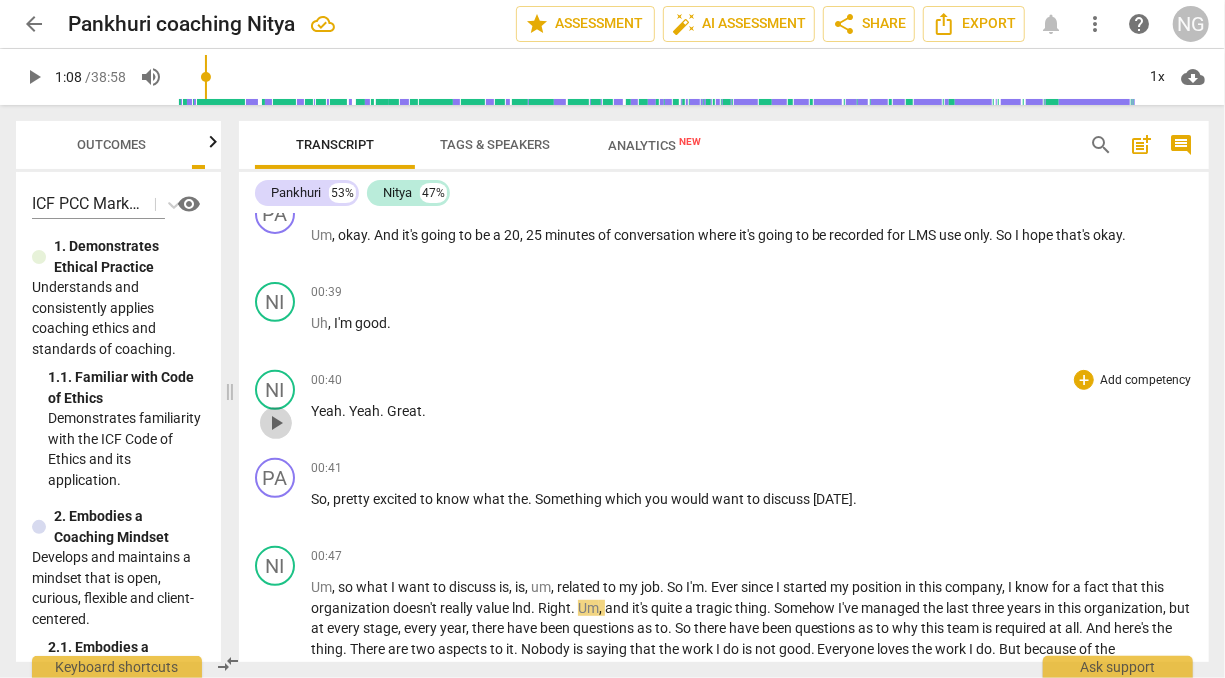 click on "play_arrow" at bounding box center (276, 423) 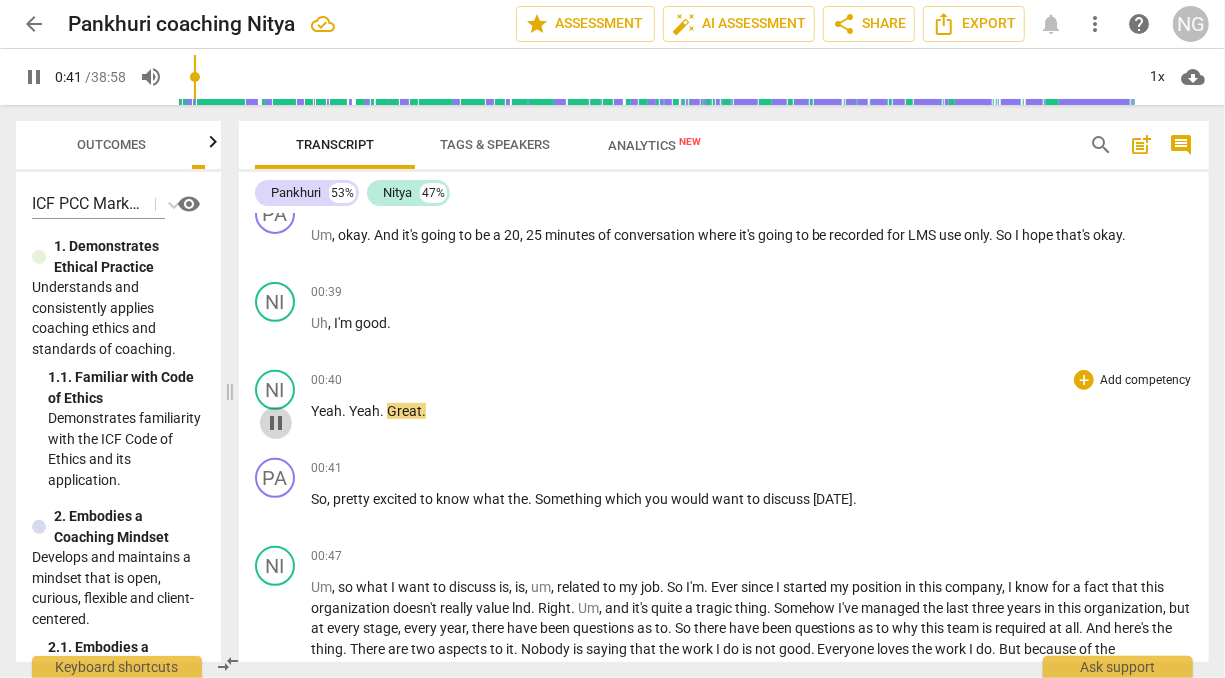 click on "pause" at bounding box center (276, 423) 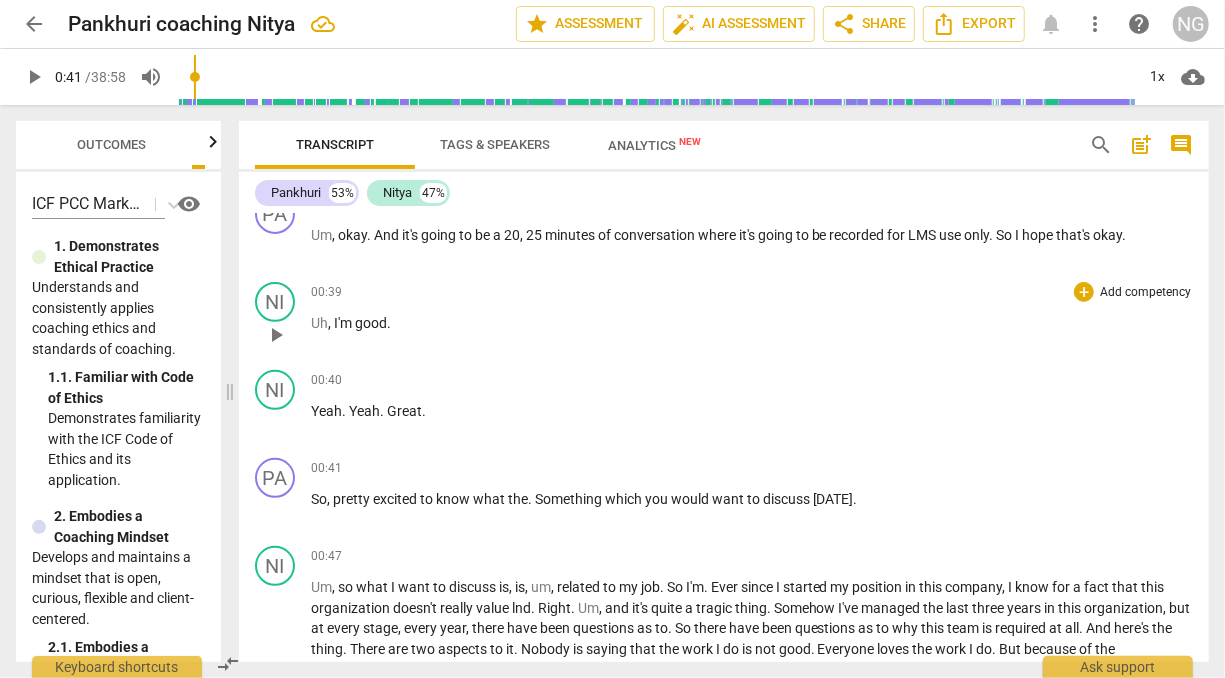 click on "Uh ,   I'm   good ." at bounding box center (752, 323) 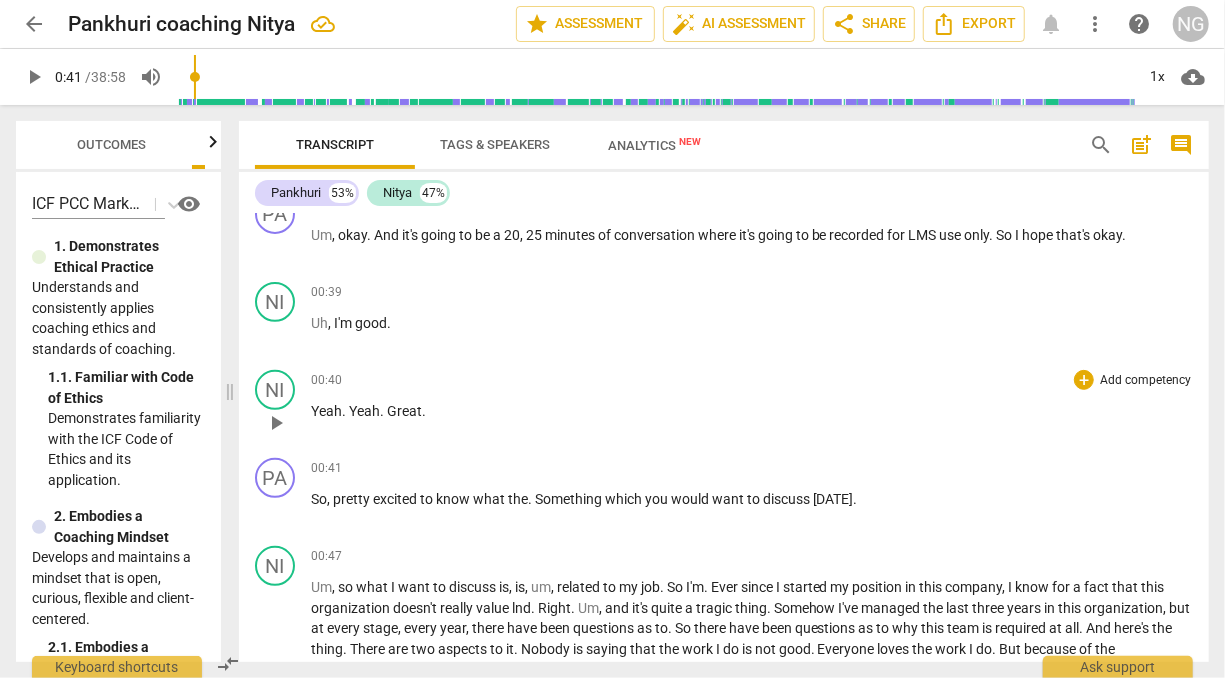 click on "Yeah" at bounding box center [326, 411] 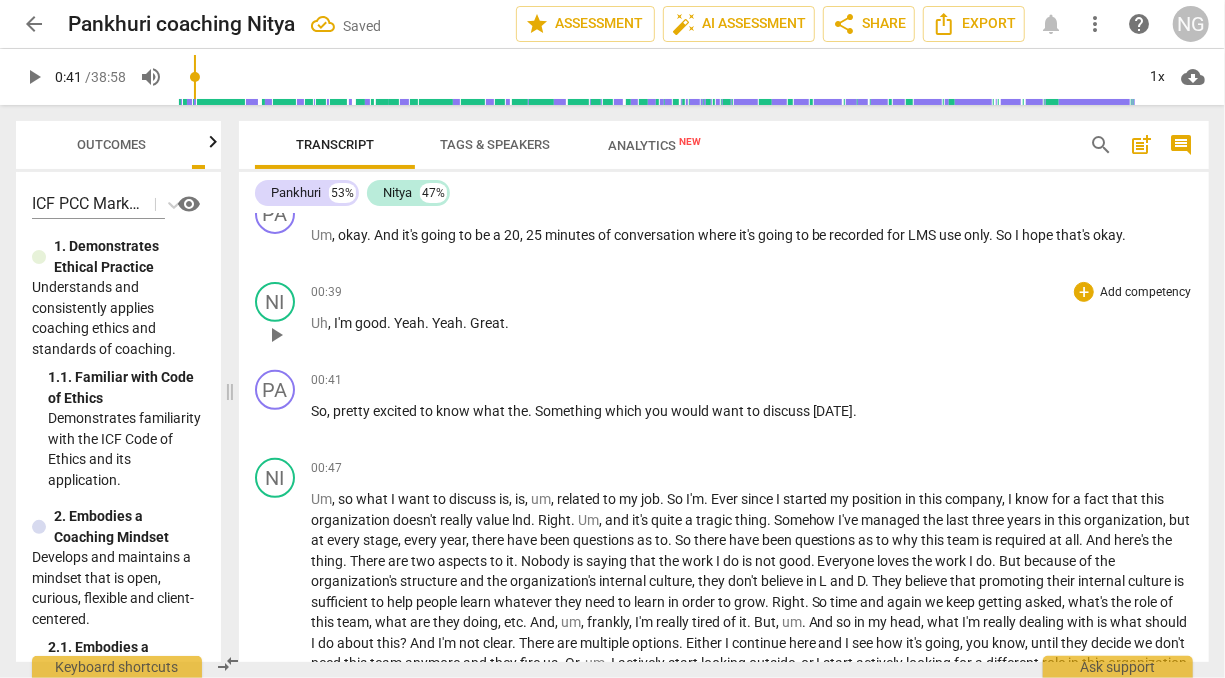 click on "Great" at bounding box center [487, 323] 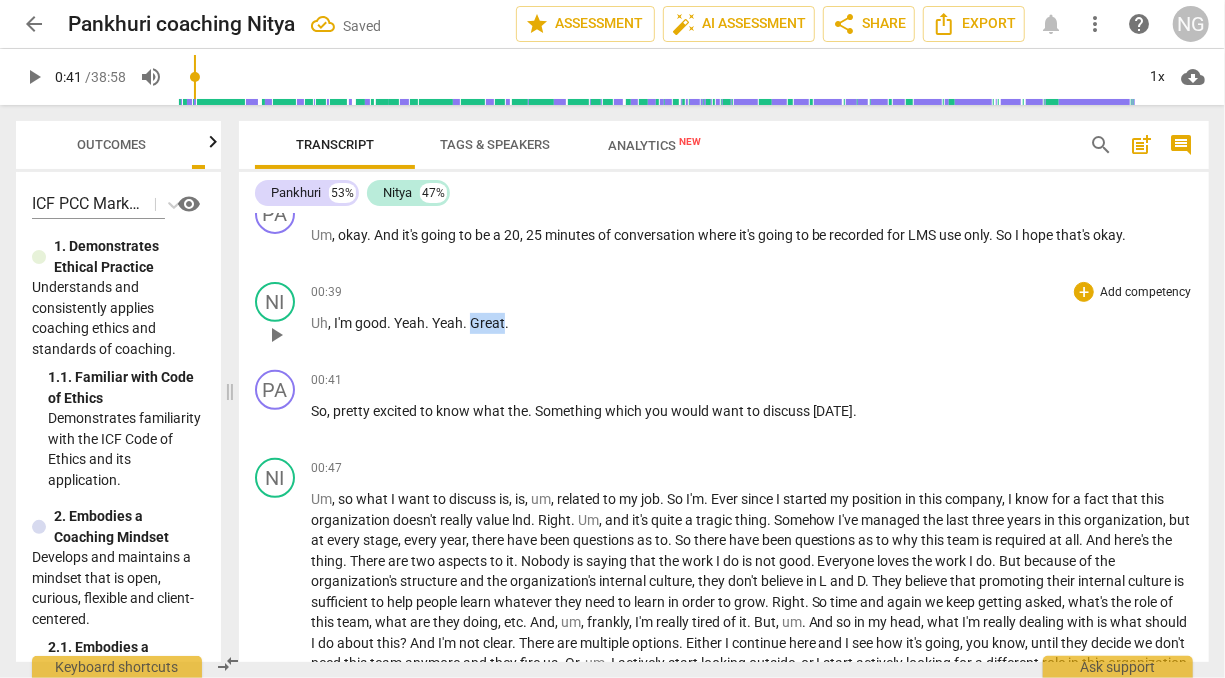 click on "Great" at bounding box center [487, 323] 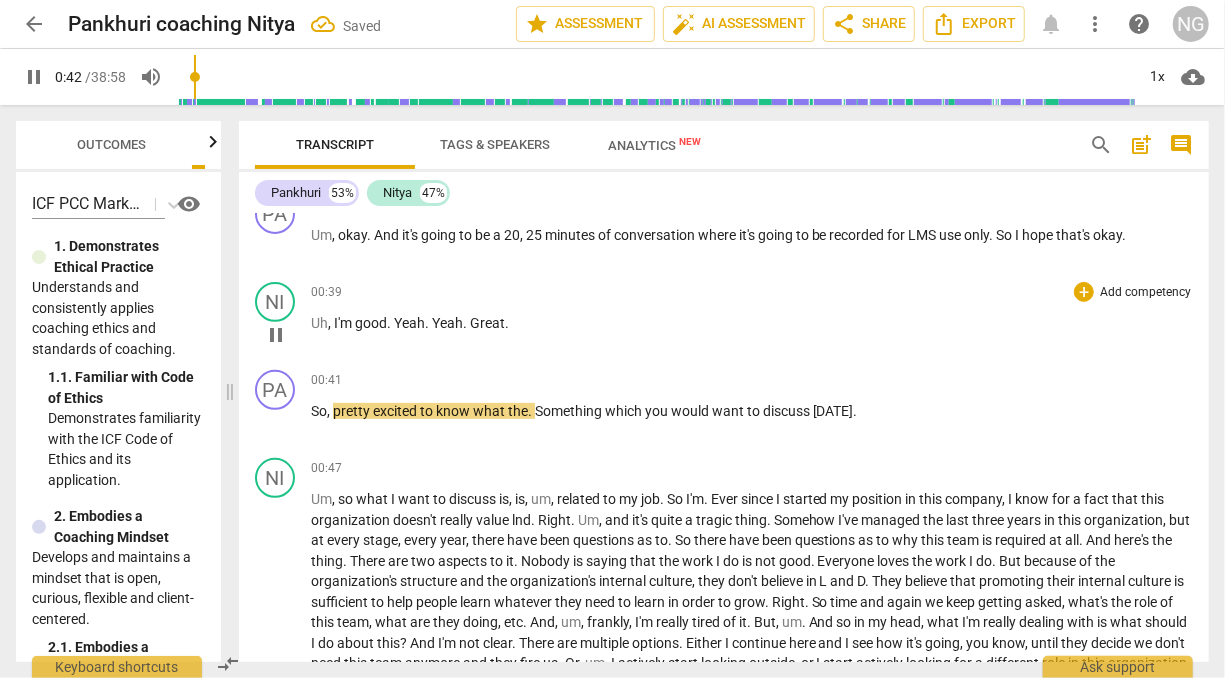 click on "Great" at bounding box center [487, 323] 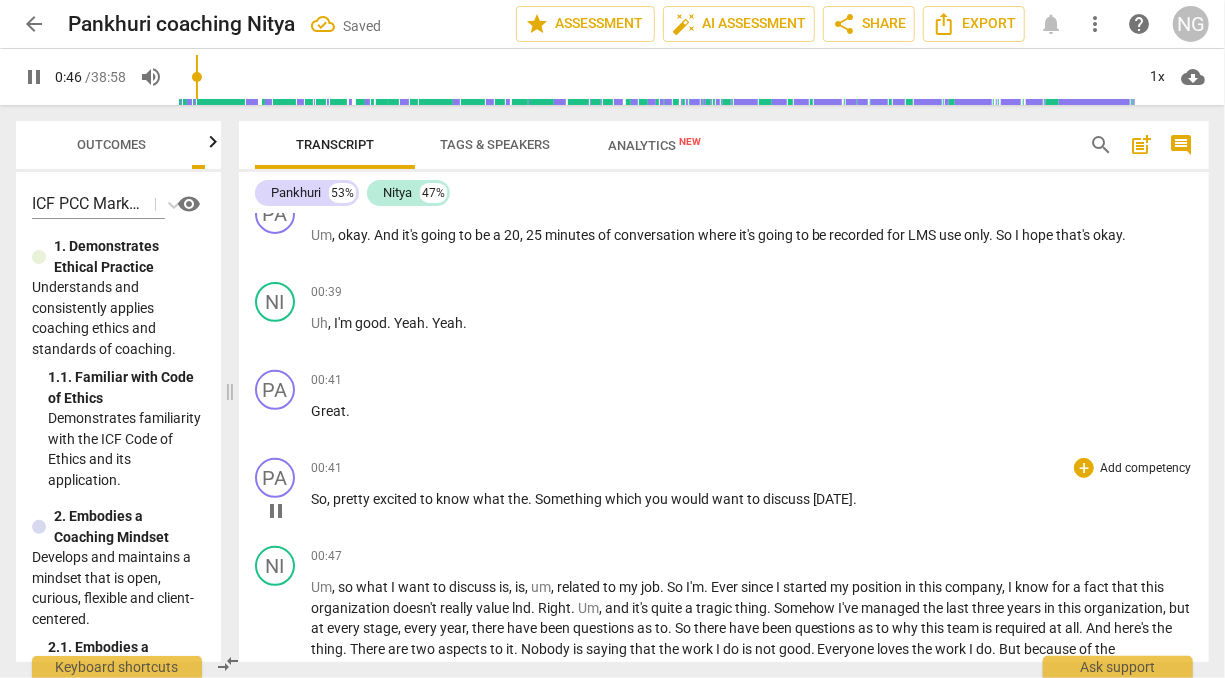 click on "So" at bounding box center (319, 499) 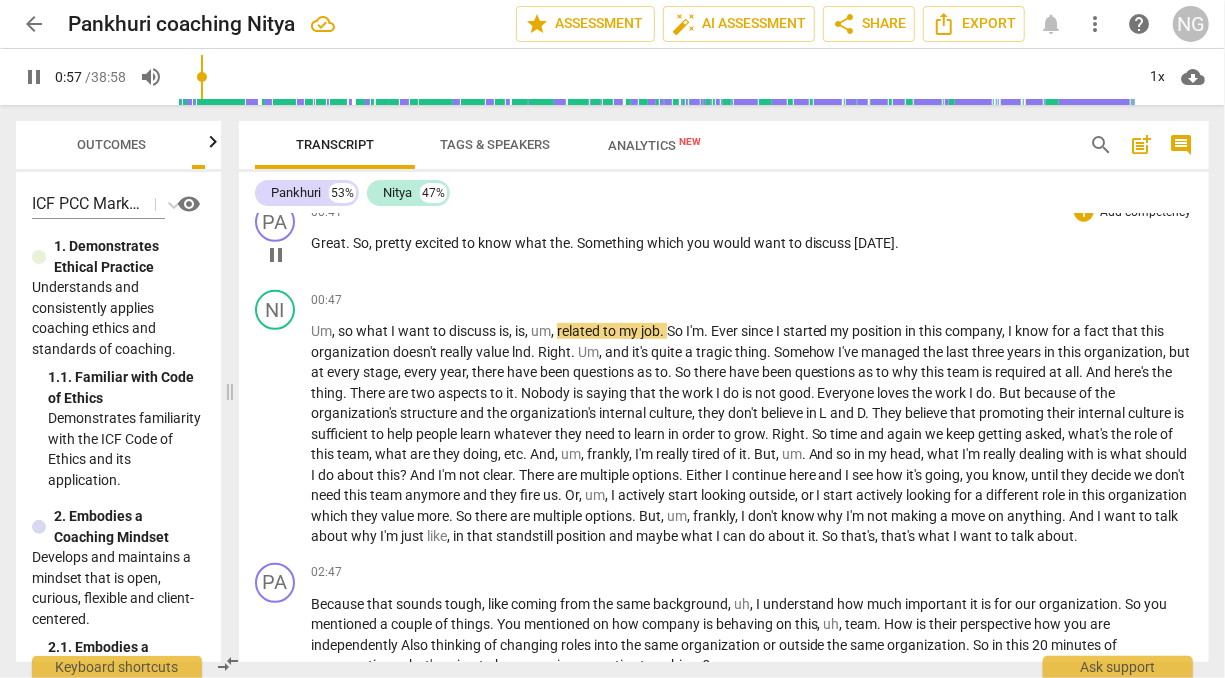 scroll, scrollTop: 582, scrollLeft: 0, axis: vertical 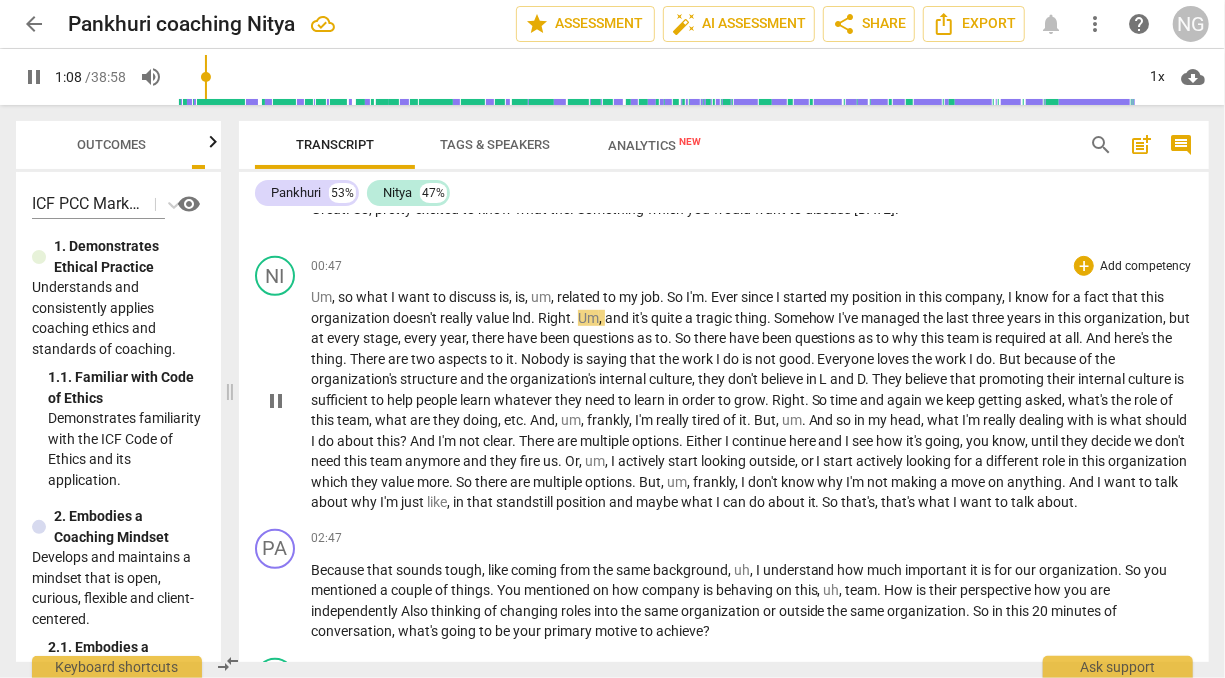 click on "lnd" at bounding box center (521, 318) 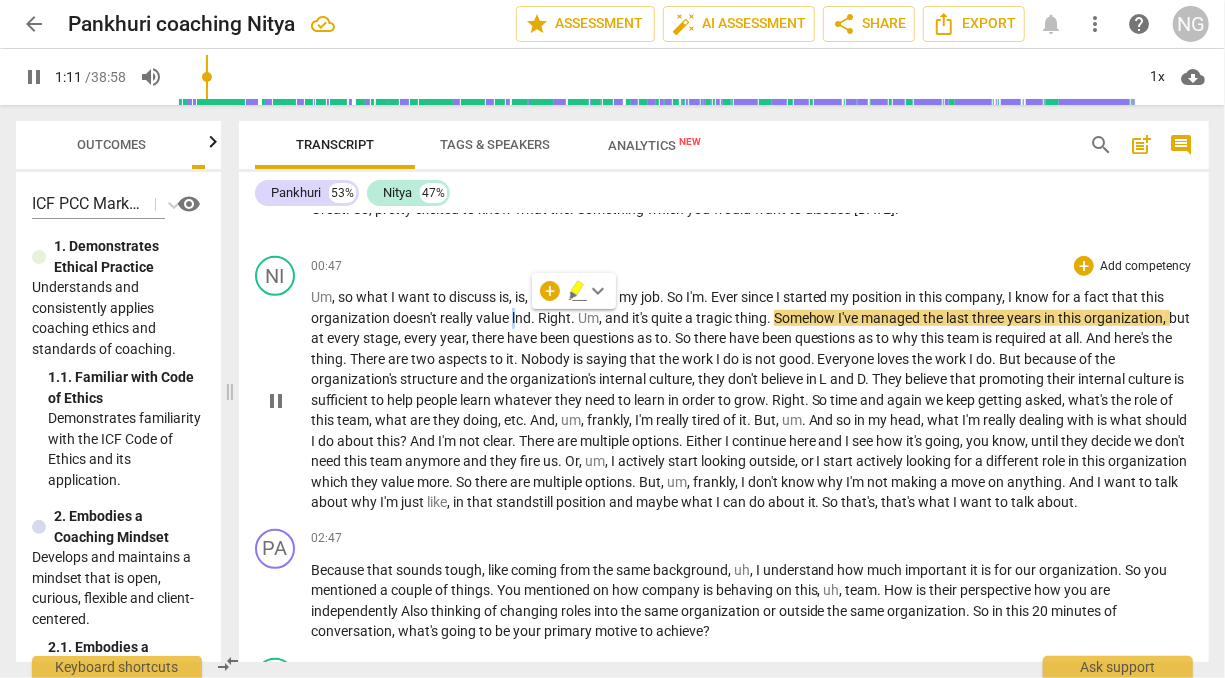 type on "72" 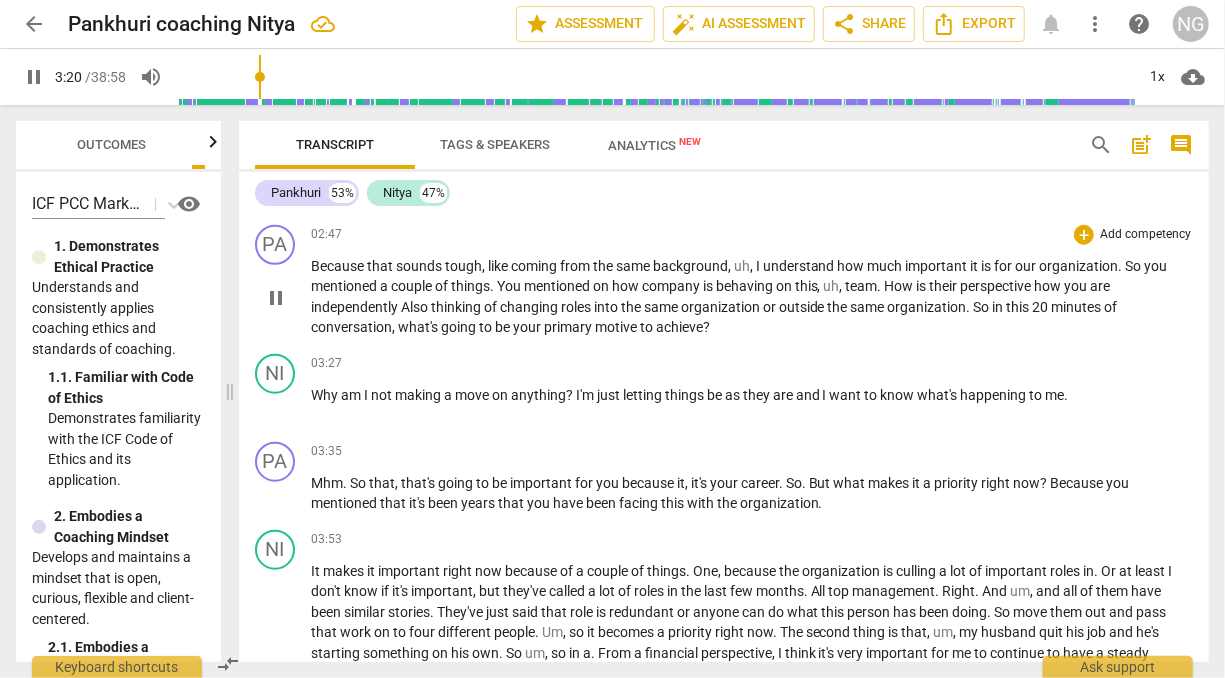 scroll, scrollTop: 886, scrollLeft: 0, axis: vertical 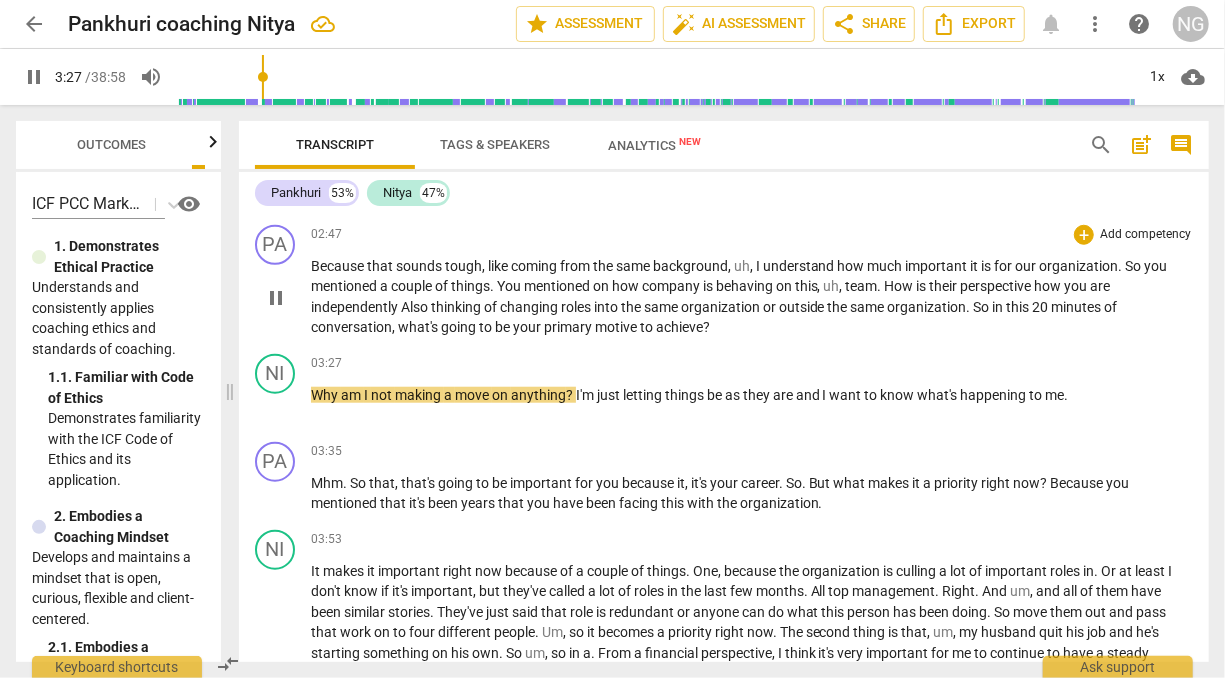 click on "03:35 + Add competency keyboard_arrow_right Mhm .   So   that ,   that's   going   to   be   important   for   you   because   it ,   it's   your   career .   So .   But   what   makes   it   a   priority   right   now ?   Because   you   mentioned   that   it's   been   years   that   you   have   been   facing   this   with   the   organization ." at bounding box center [752, 478] 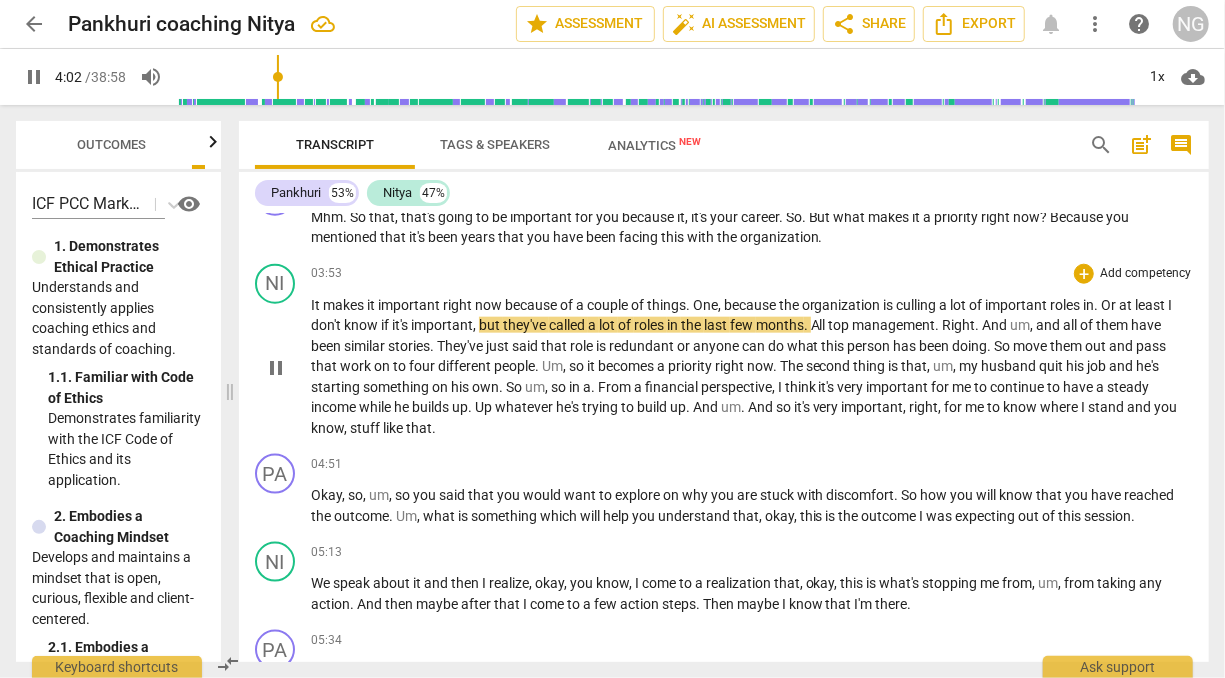 scroll, scrollTop: 1162, scrollLeft: 0, axis: vertical 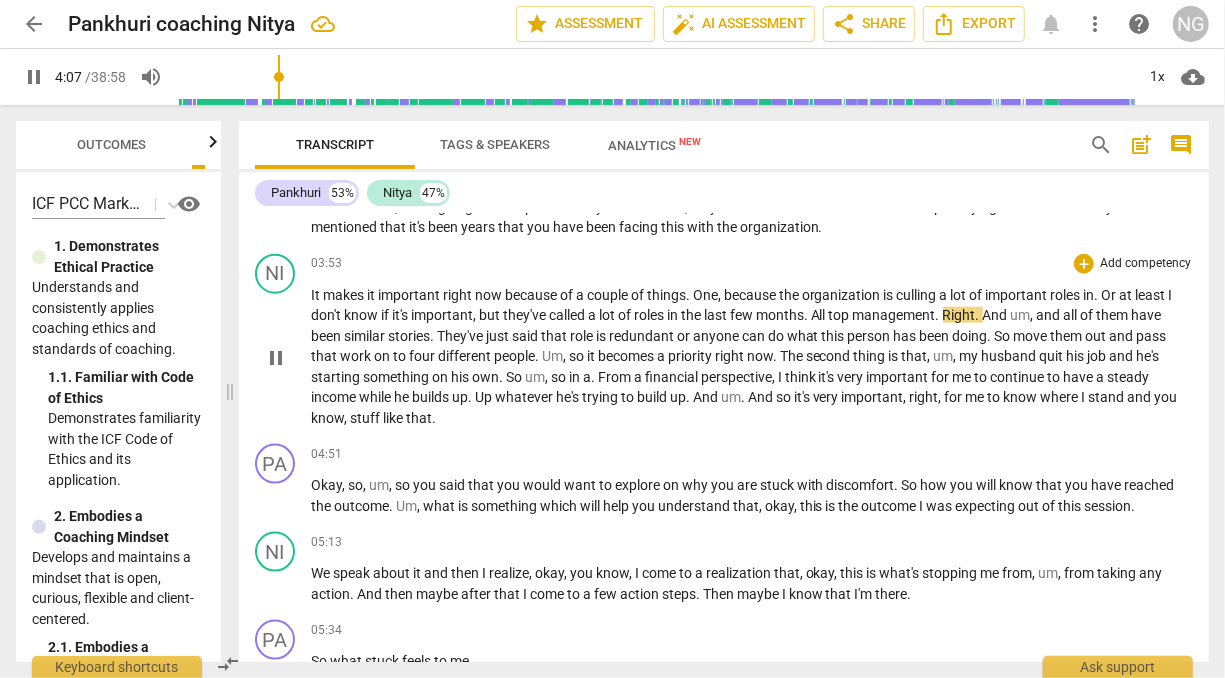 click on "called" at bounding box center [568, 315] 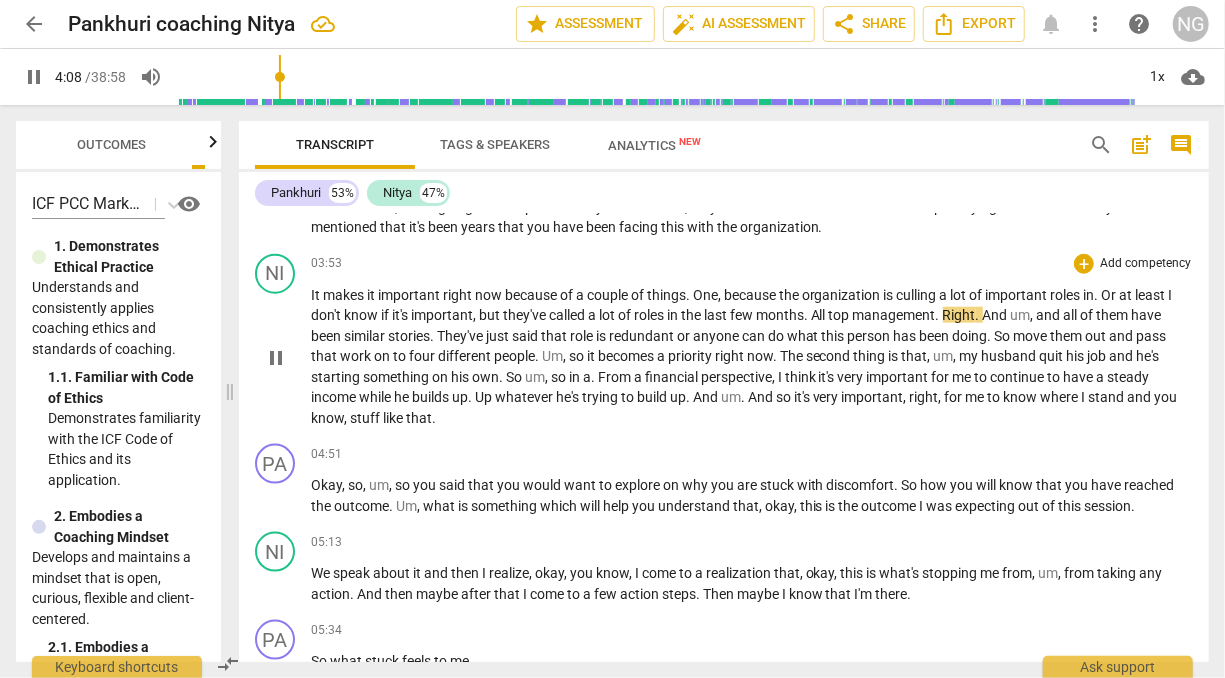 type on "249" 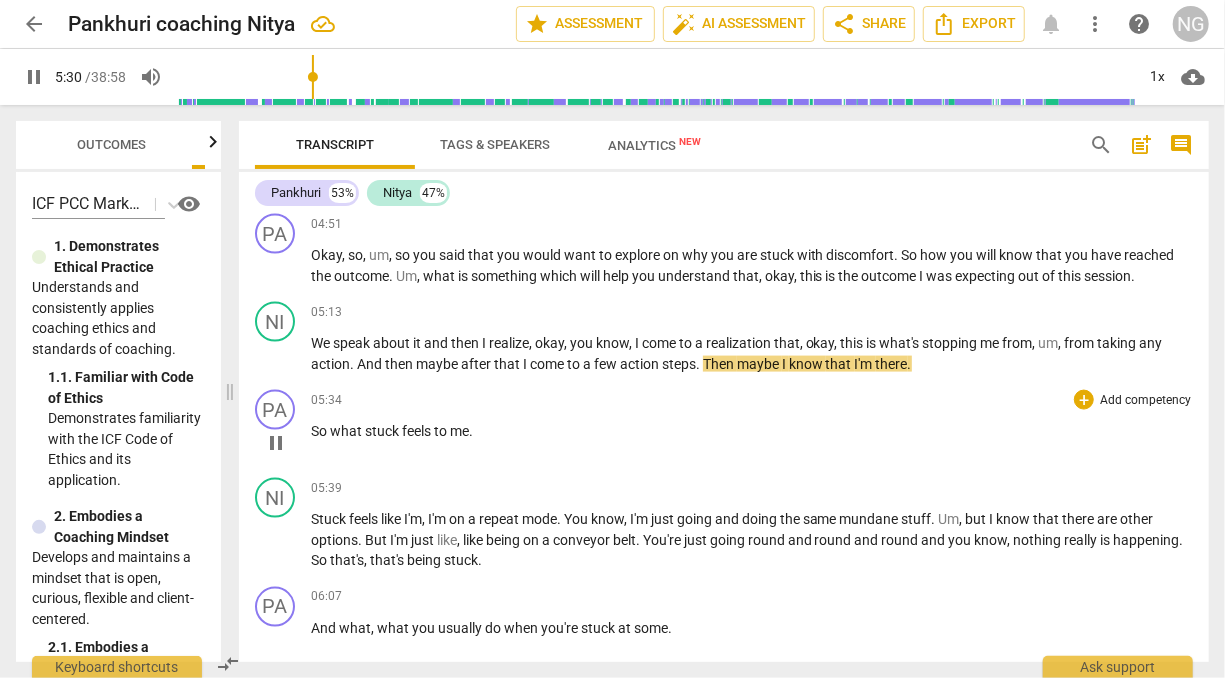 scroll, scrollTop: 1394, scrollLeft: 0, axis: vertical 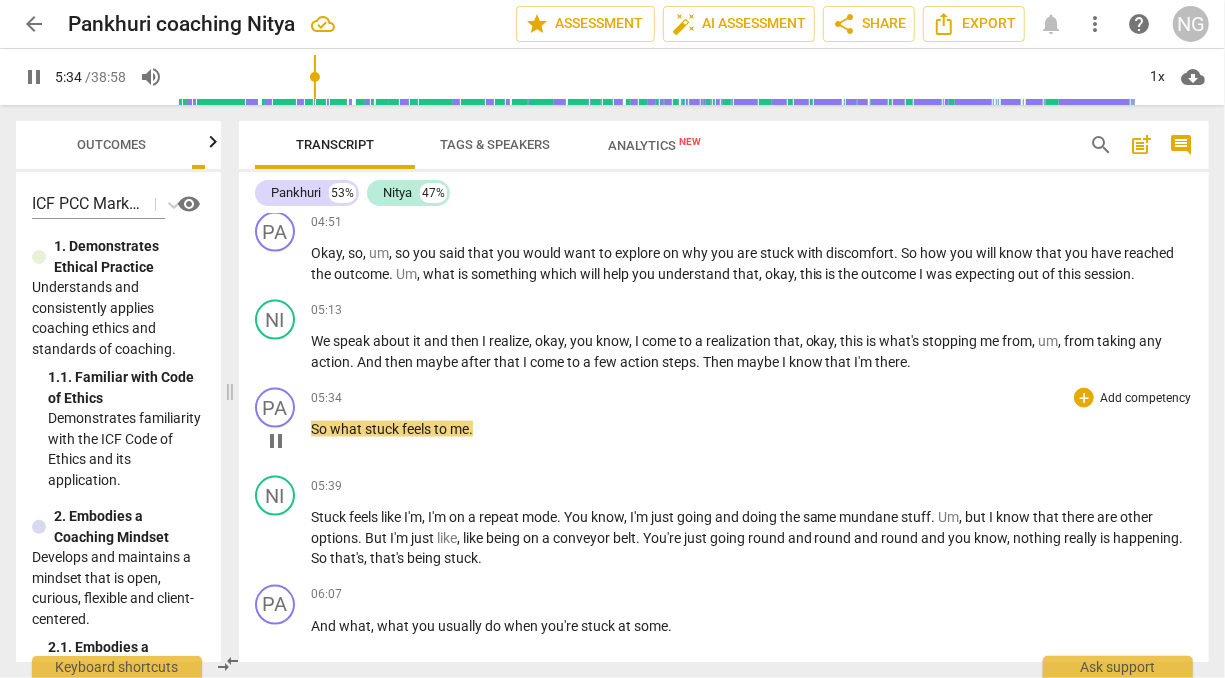 click on "So   what   stuck   feels   to   me ." at bounding box center [752, 429] 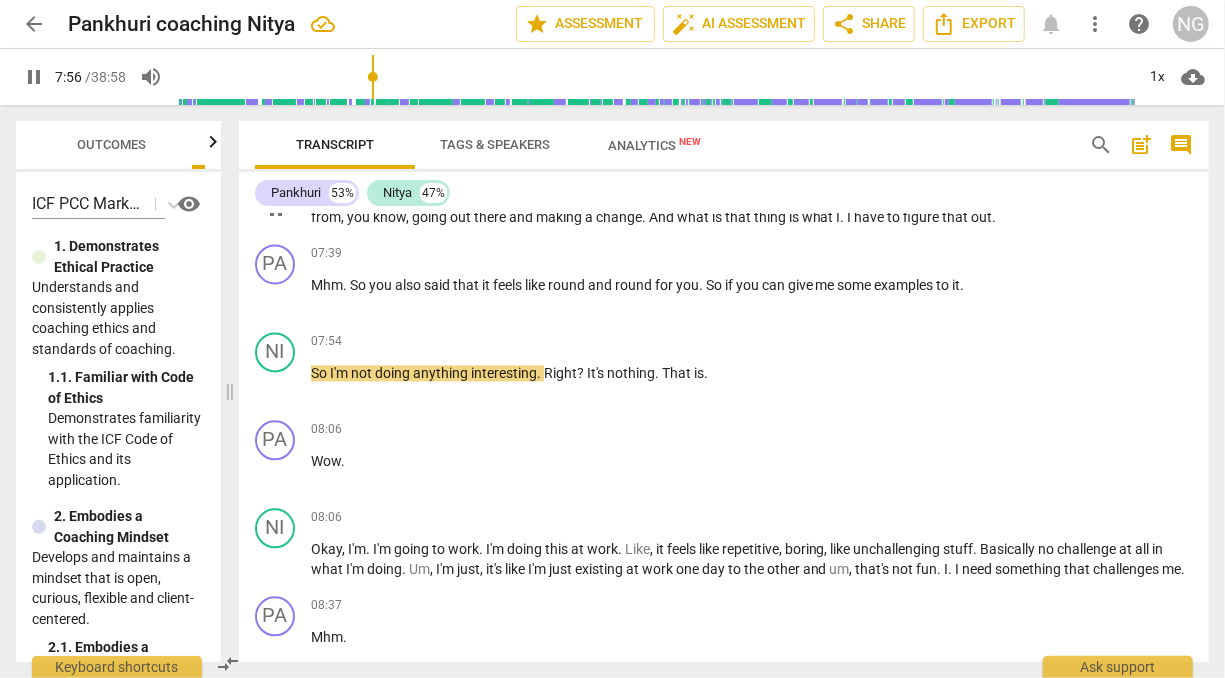 scroll, scrollTop: 2130, scrollLeft: 0, axis: vertical 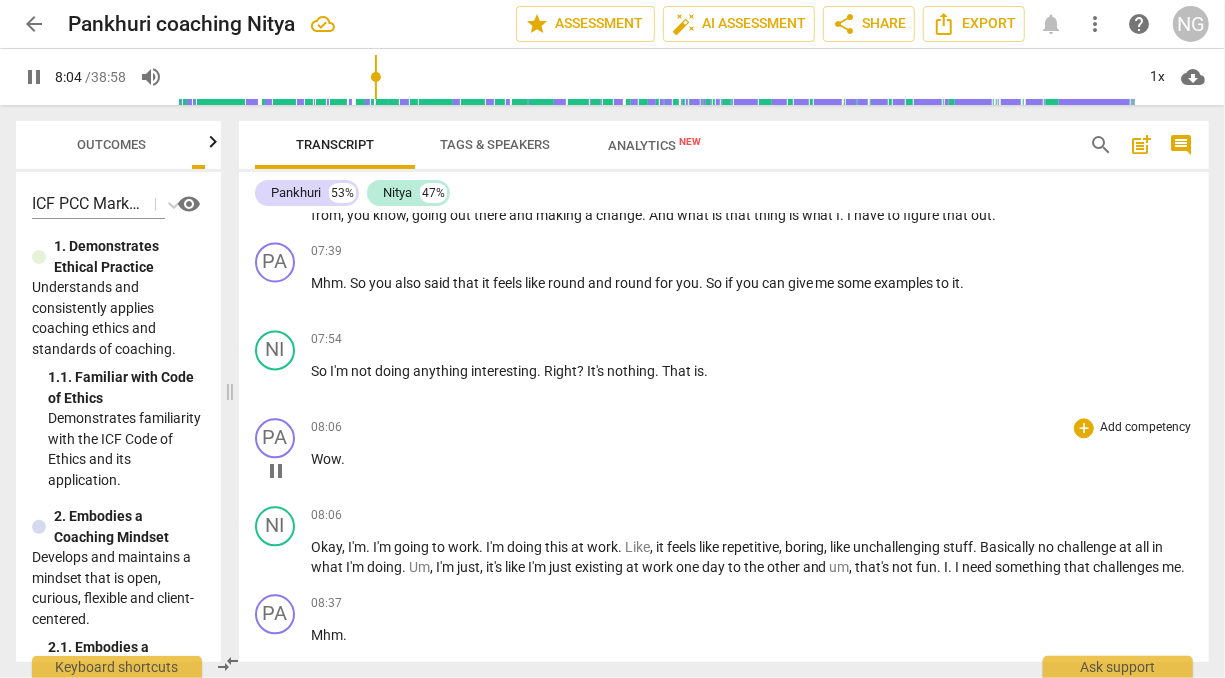 click on "Wow ." at bounding box center [752, 459] 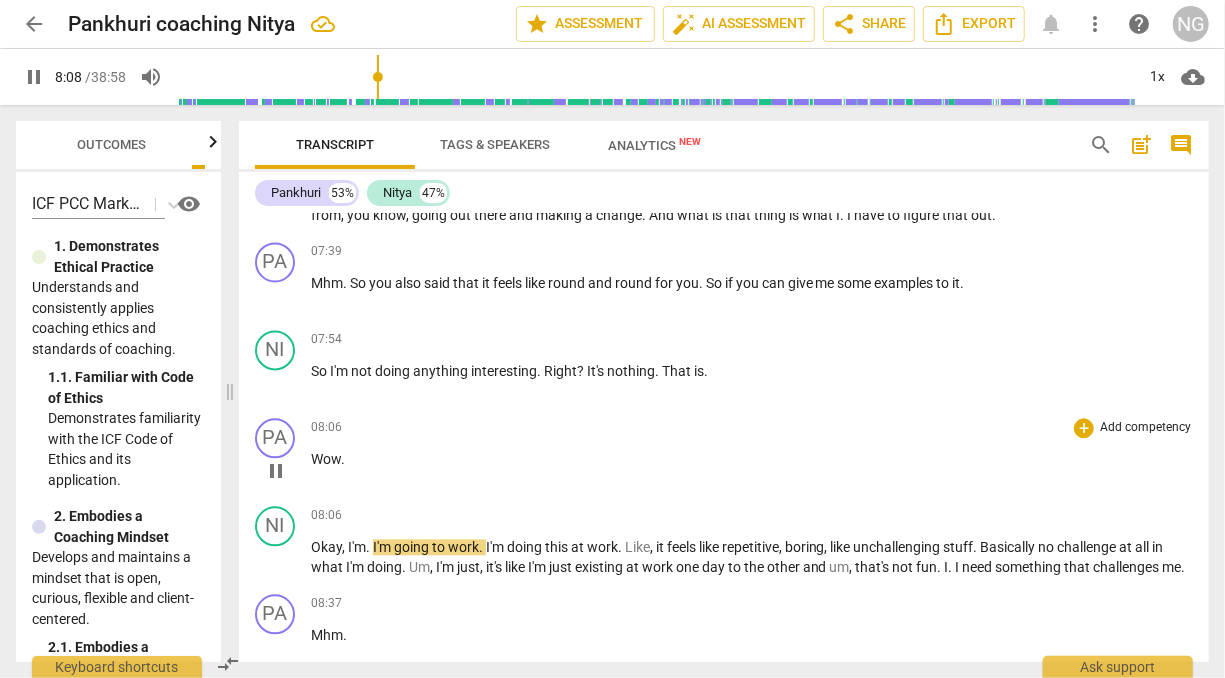 click on "Wow ." at bounding box center [752, 459] 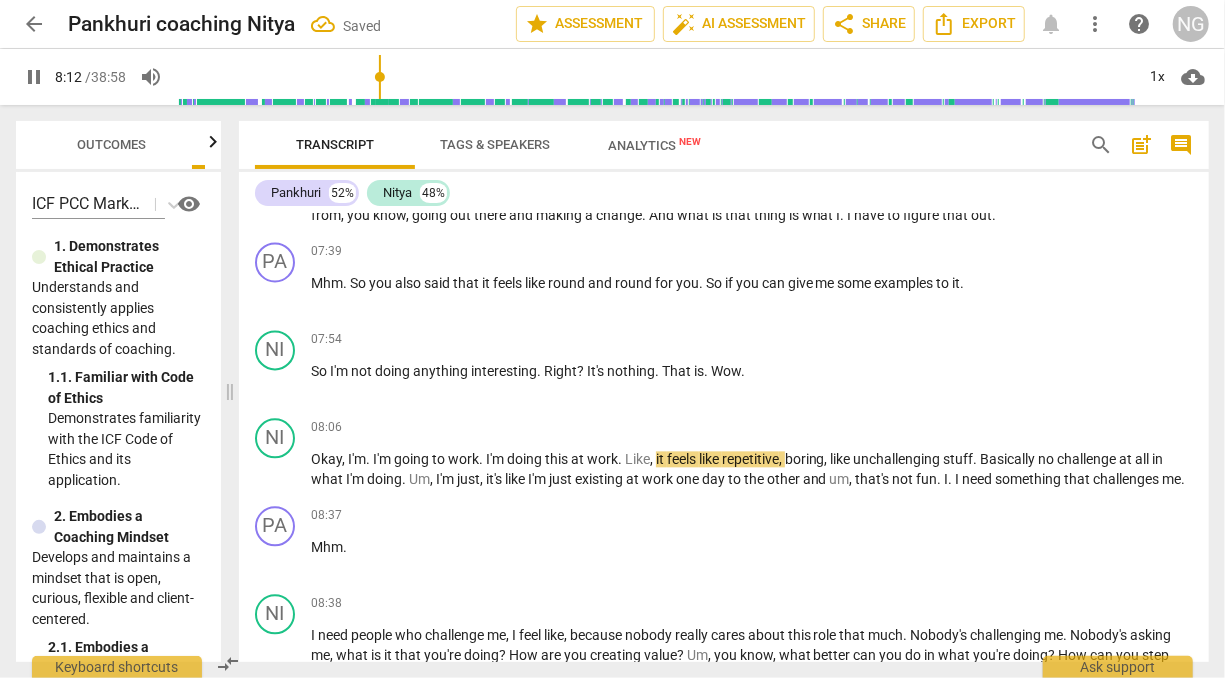 scroll, scrollTop: 2170, scrollLeft: 0, axis: vertical 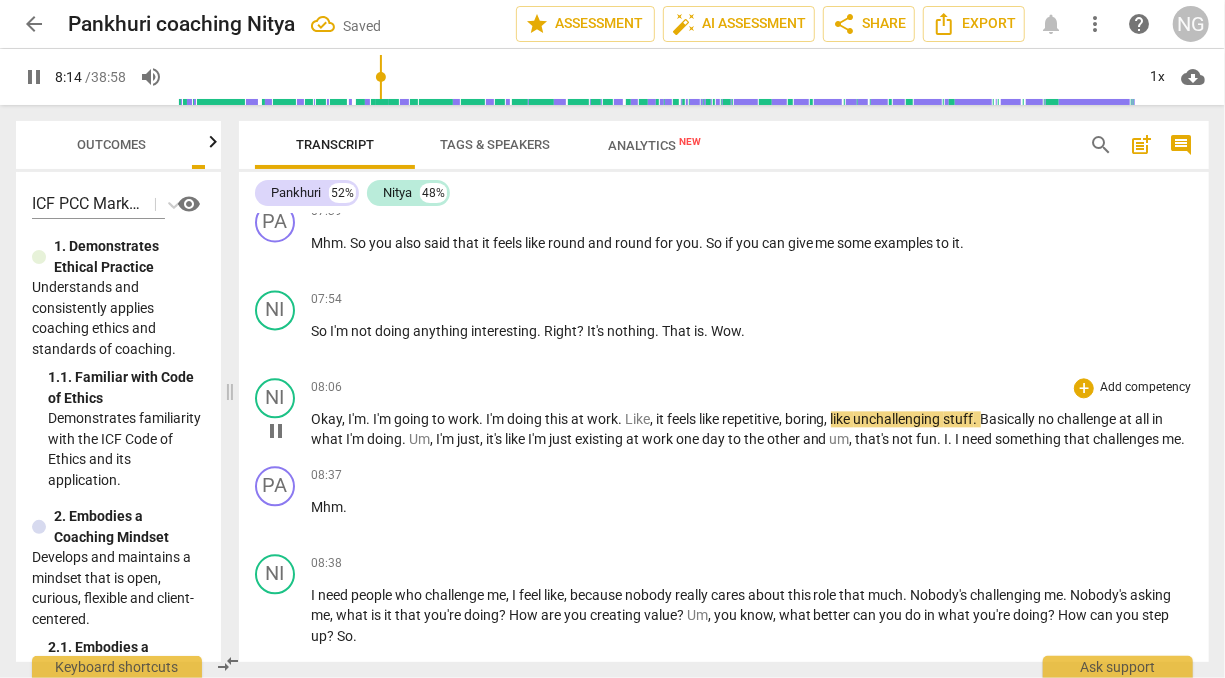 click on "Okay" at bounding box center (326, 419) 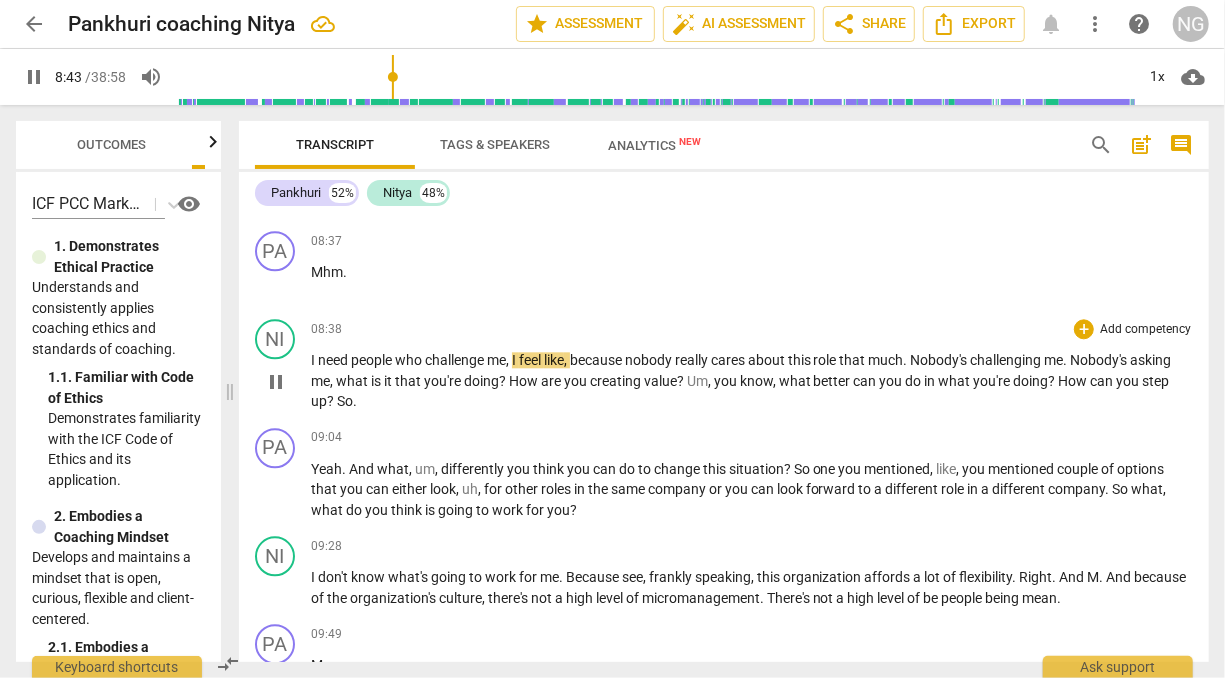 scroll, scrollTop: 2351, scrollLeft: 0, axis: vertical 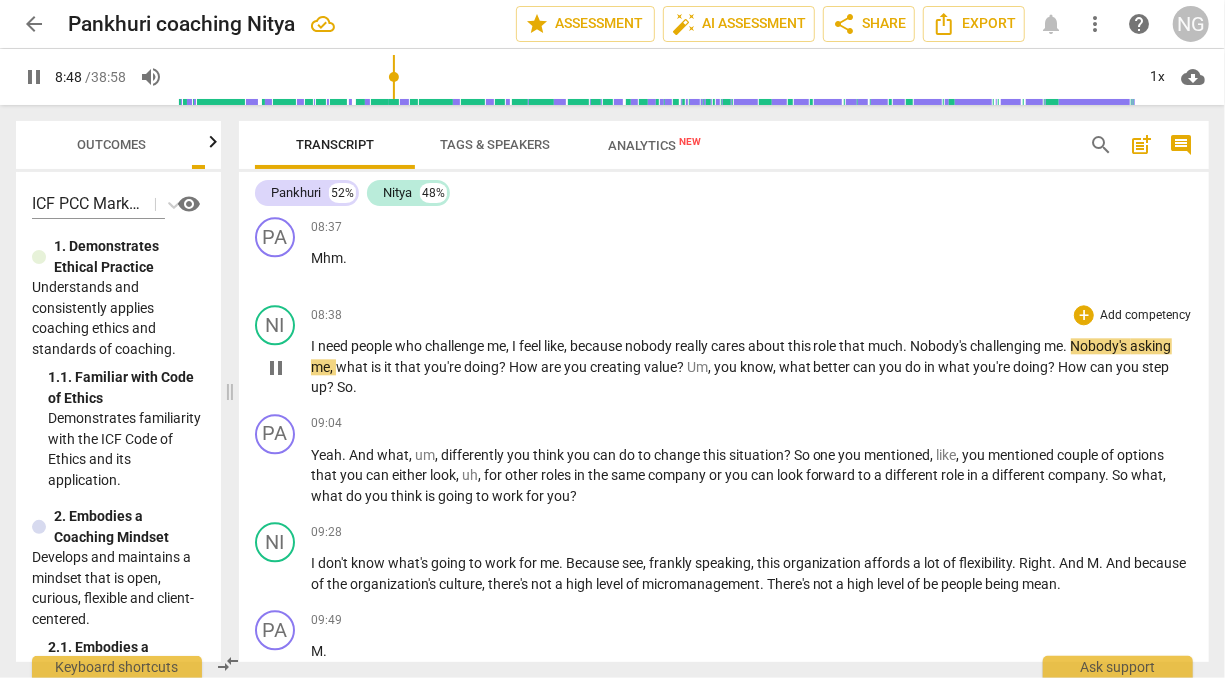 click on "Yeah .   And   what ,   um ,   differently   you   think   you   can   do   to   change   this   situation ?   So   one   you   mentioned ,   like ,   you   mentioned   couple   of   options   that   you   can   either   look ,   uh ,   for   other   roles   in   the   same   company   or   you   can   look   forward   to   a   different   role   in   a   different   company .   So   what ,   what   do   you   think   is   going   to   work   for   you ?" at bounding box center (752, 476) 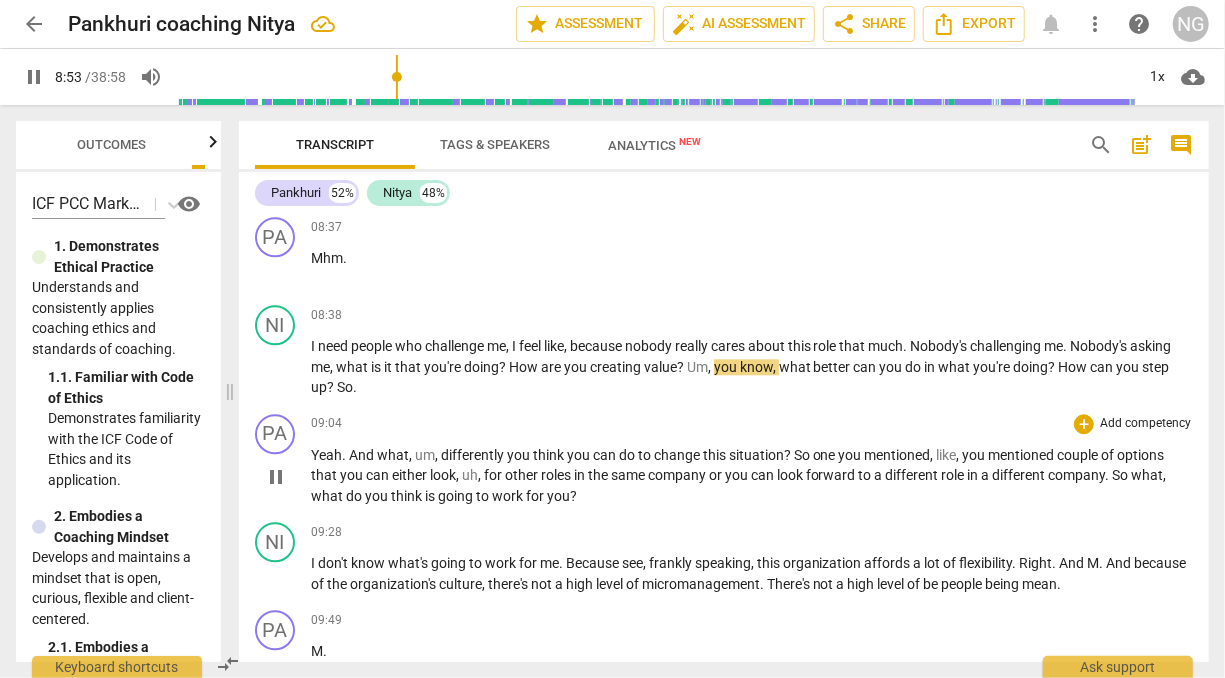 click on "Yeah .   And   what ,   um ,   differently   you   think   you   can   do   to   change   this   situation ?   So   one   you   mentioned ,   like ,   you   mentioned   couple   of   options   that   you   can   either   look ,   uh ,   for   other   roles   in   the   same   company   or   you   can   look   forward   to   a   different   role   in   a   different   company .   So   what ,   what   do   you   think   is   going   to   work   for   you ?" at bounding box center (752, 476) 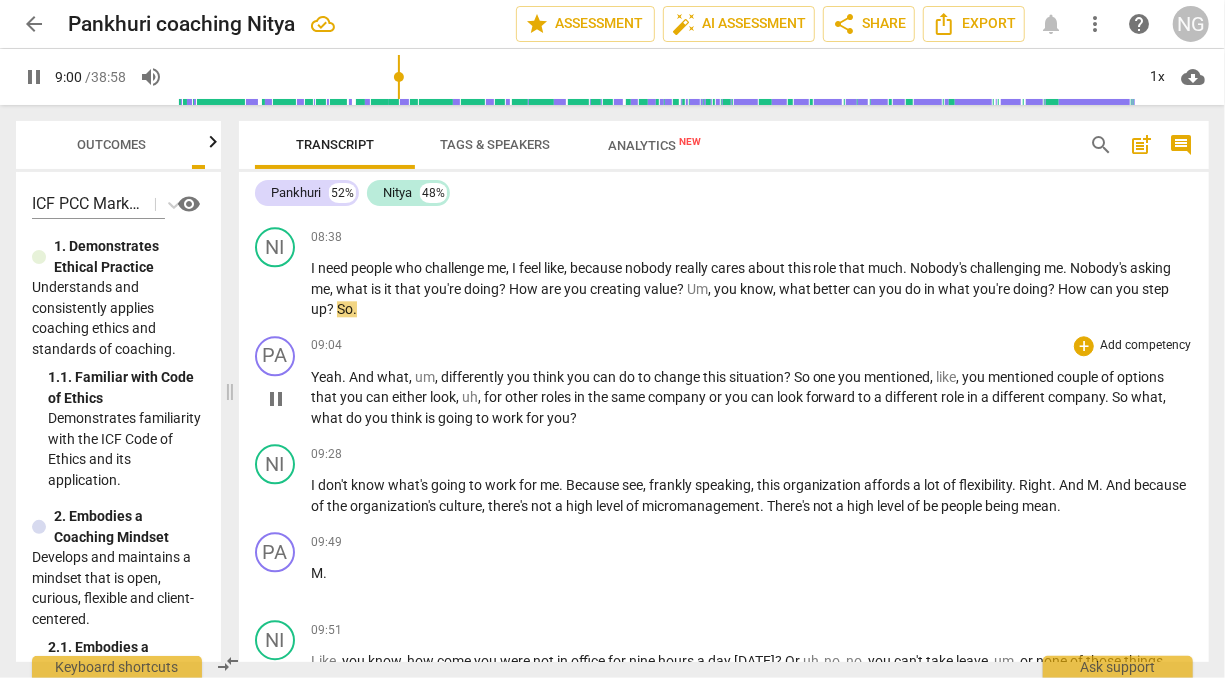 scroll, scrollTop: 2431, scrollLeft: 0, axis: vertical 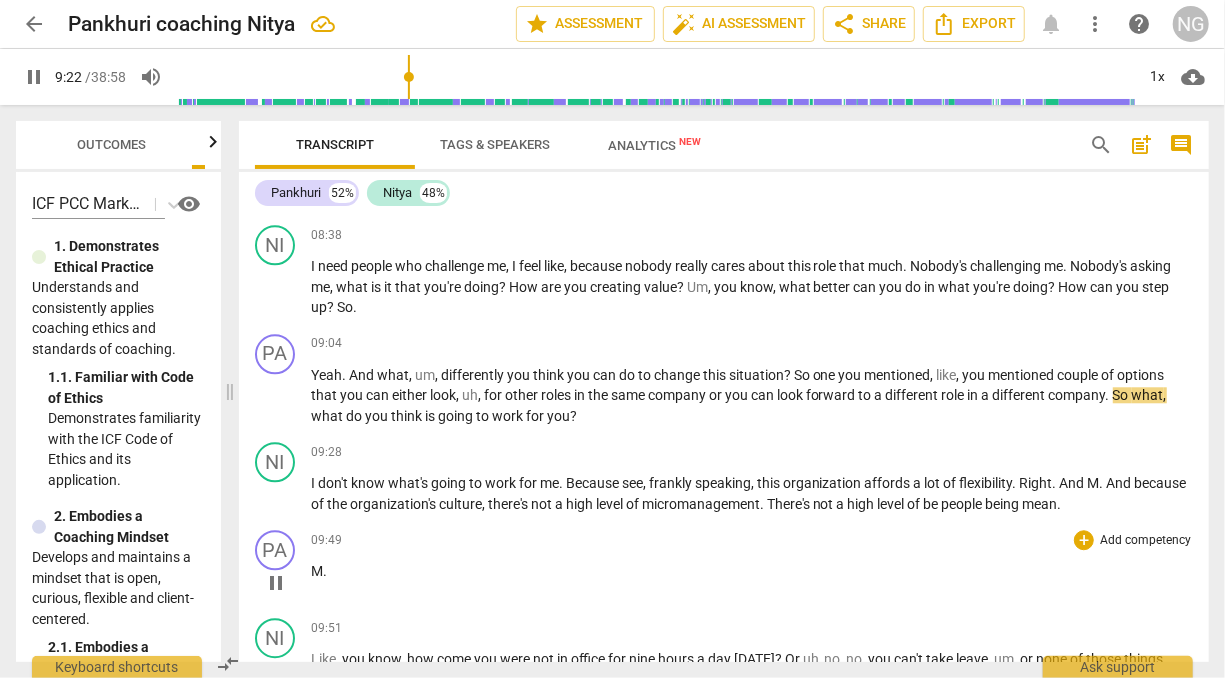click on "09:49 + Add competency keyboard_arrow_right" at bounding box center (752, 540) 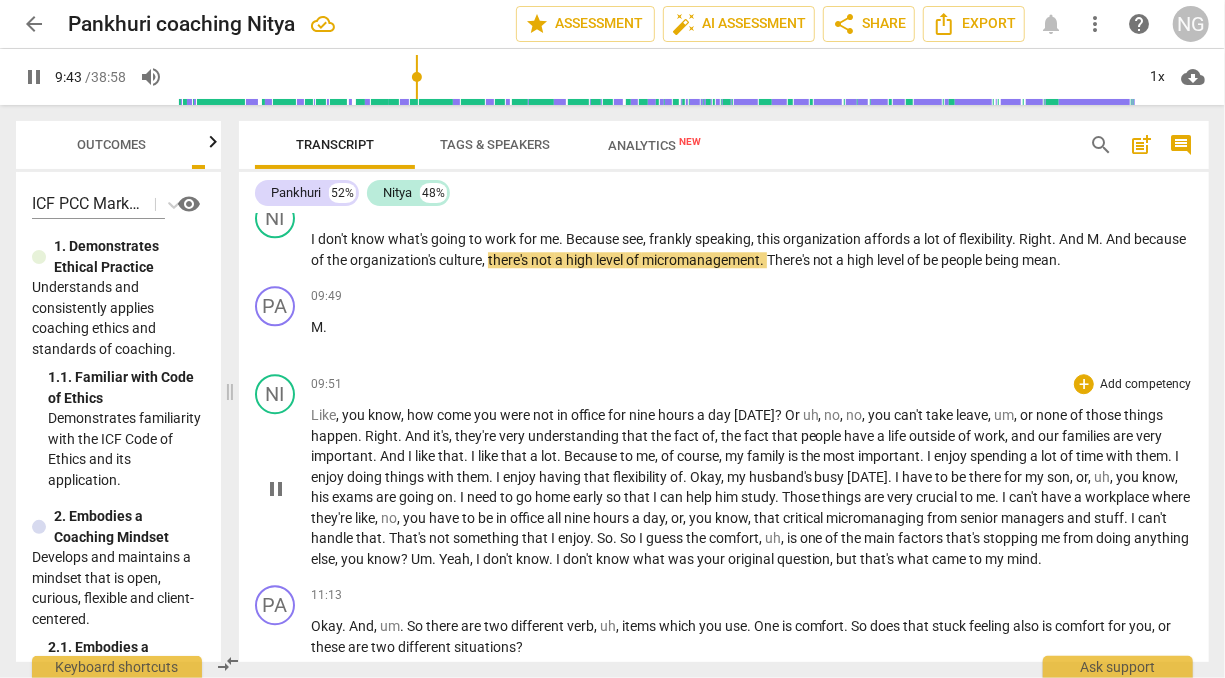 scroll, scrollTop: 2676, scrollLeft: 0, axis: vertical 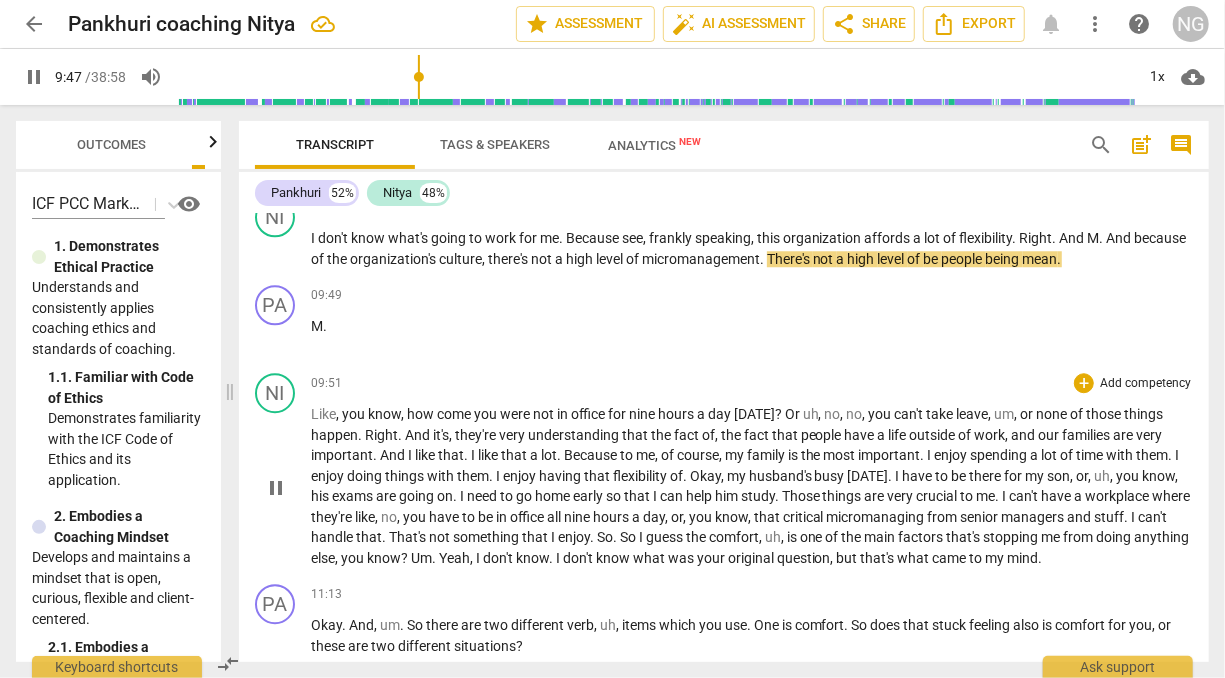 click on "your" at bounding box center [712, 558] 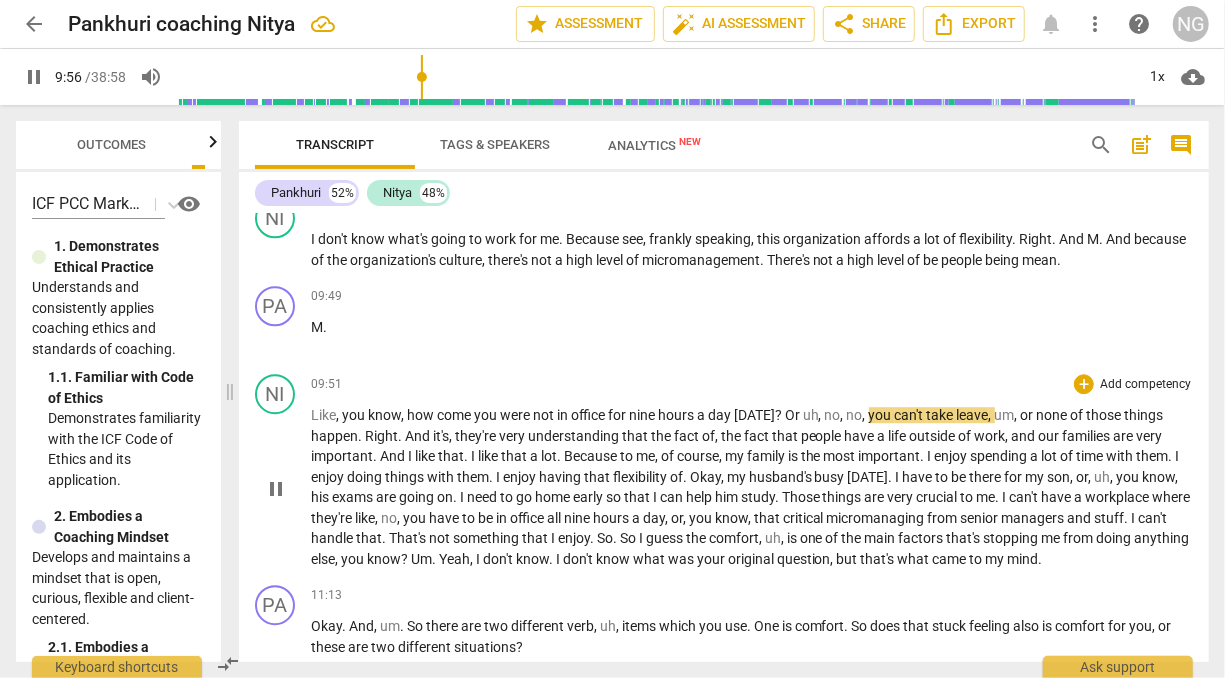scroll, scrollTop: 2674, scrollLeft: 0, axis: vertical 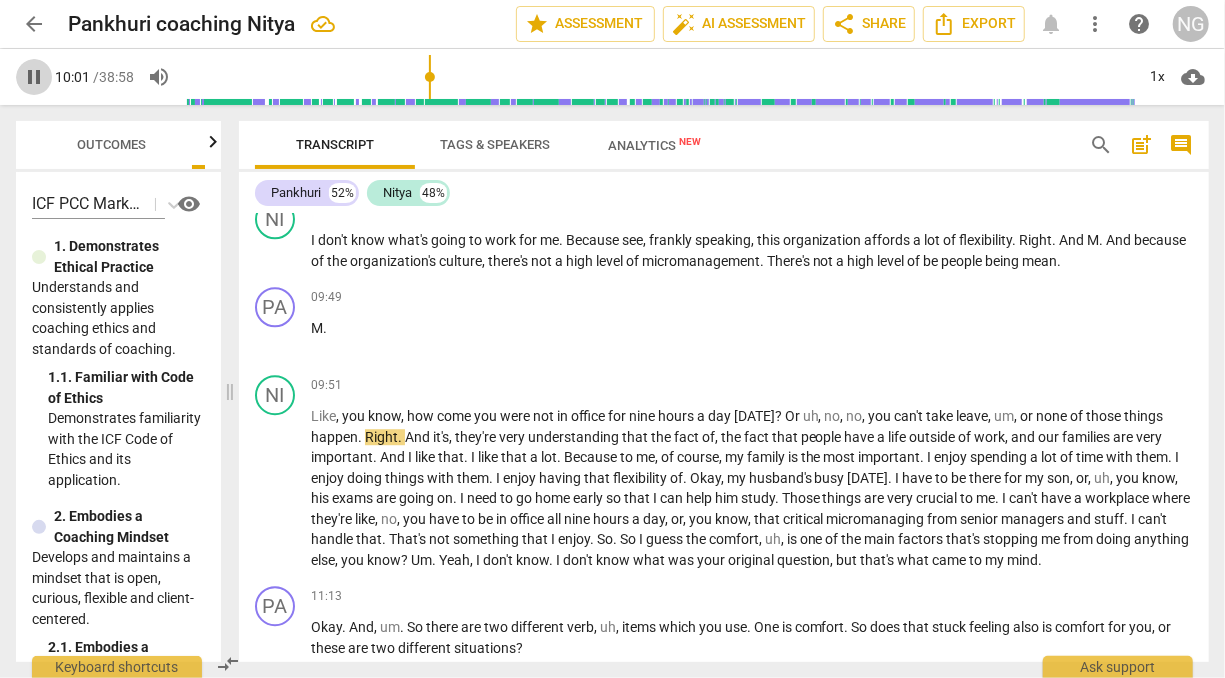 click on "pause" at bounding box center (34, 77) 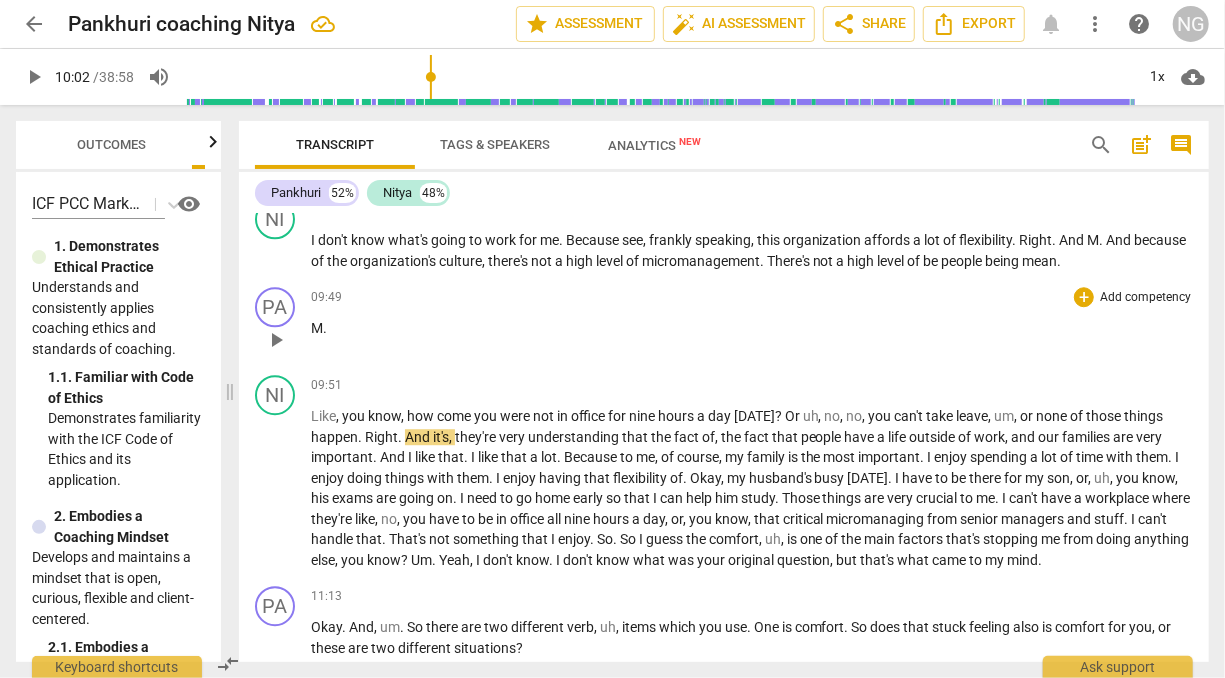 click on "M ." at bounding box center (752, 328) 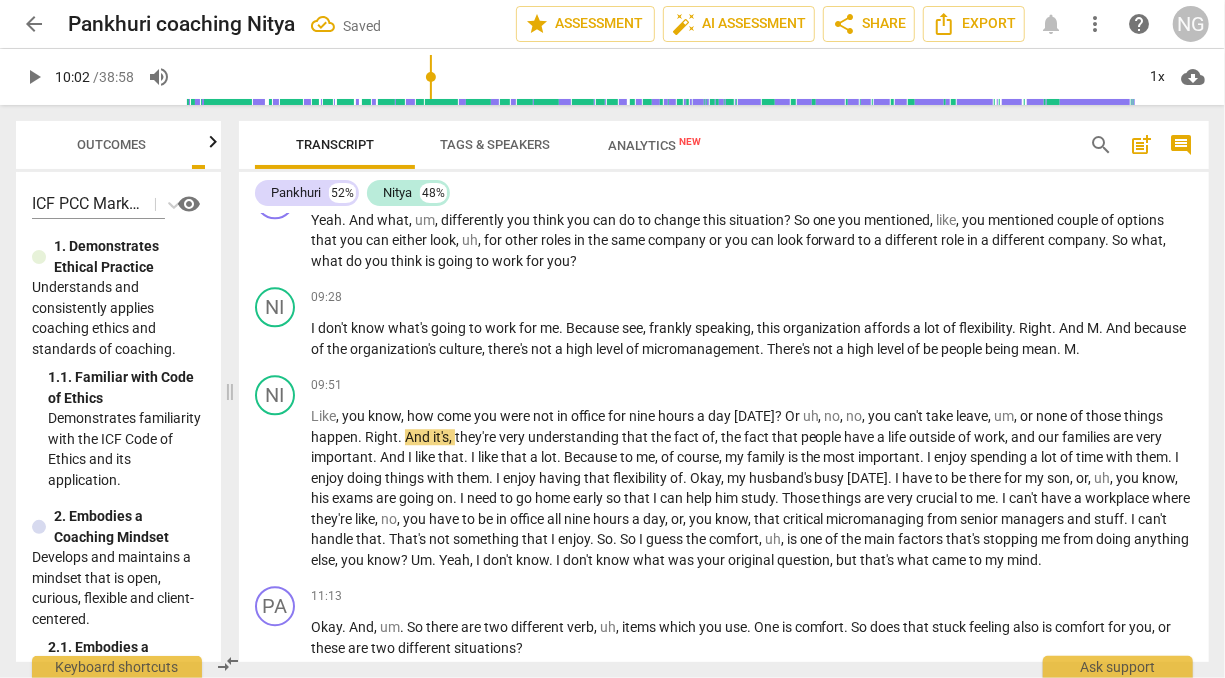 scroll, scrollTop: 2626, scrollLeft: 0, axis: vertical 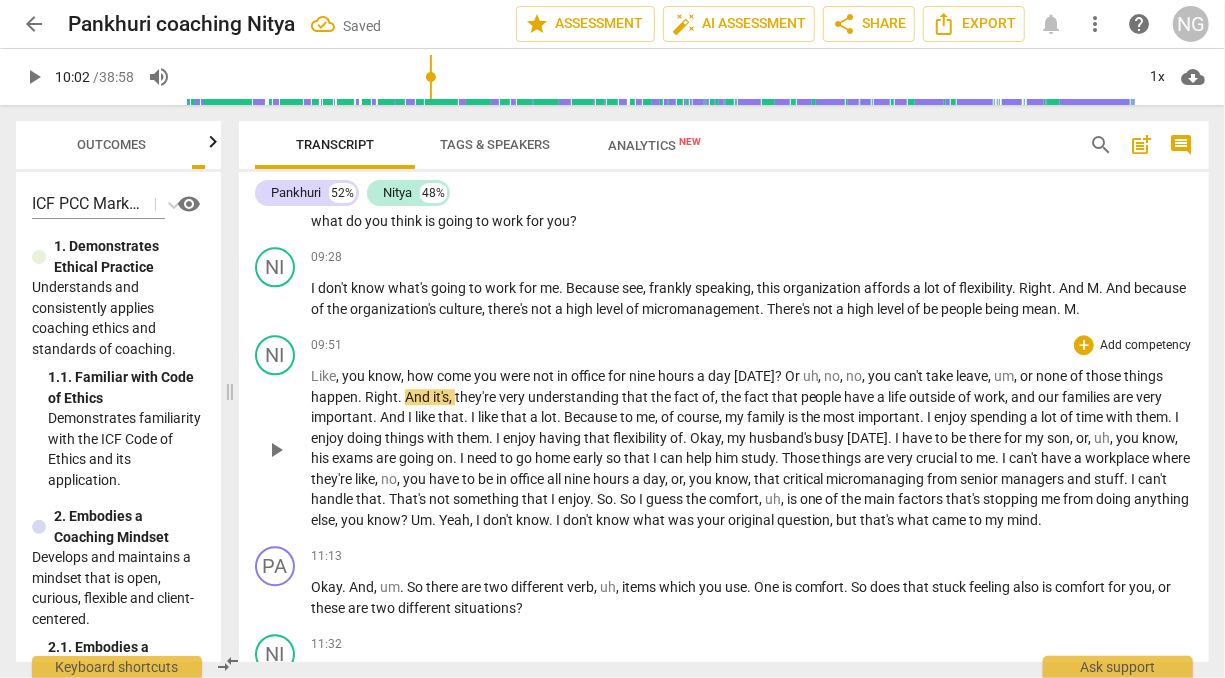 click on "Like" at bounding box center [323, 376] 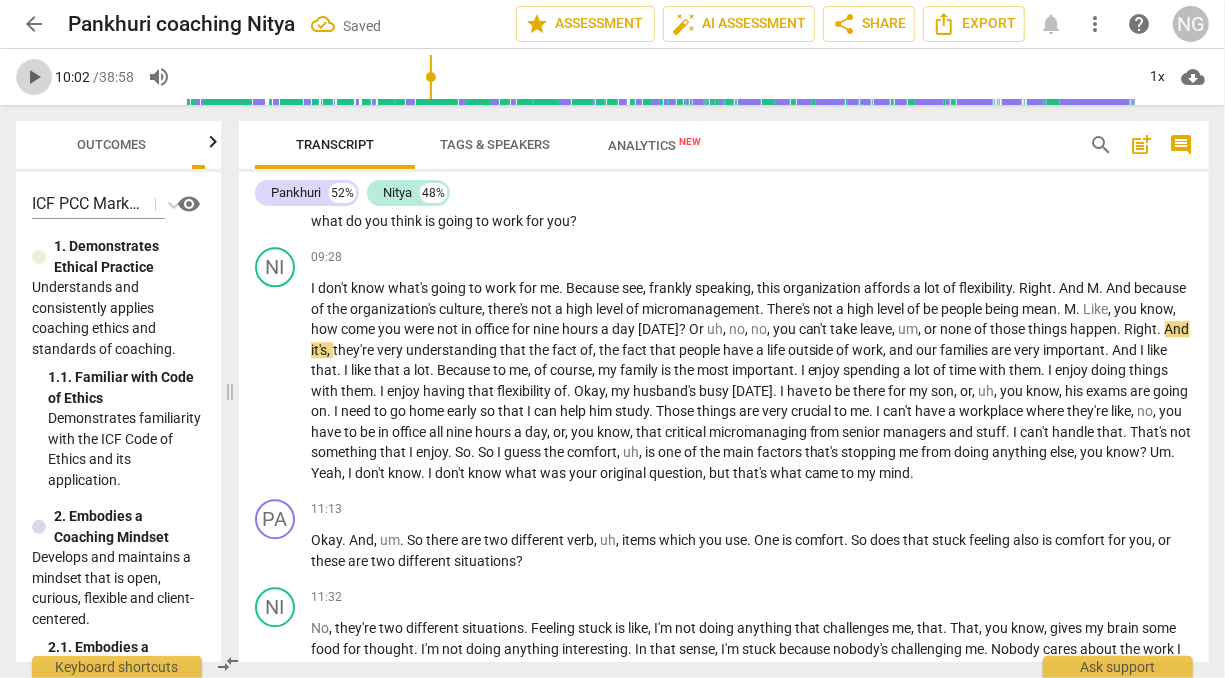 click on "play_arrow" at bounding box center (34, 77) 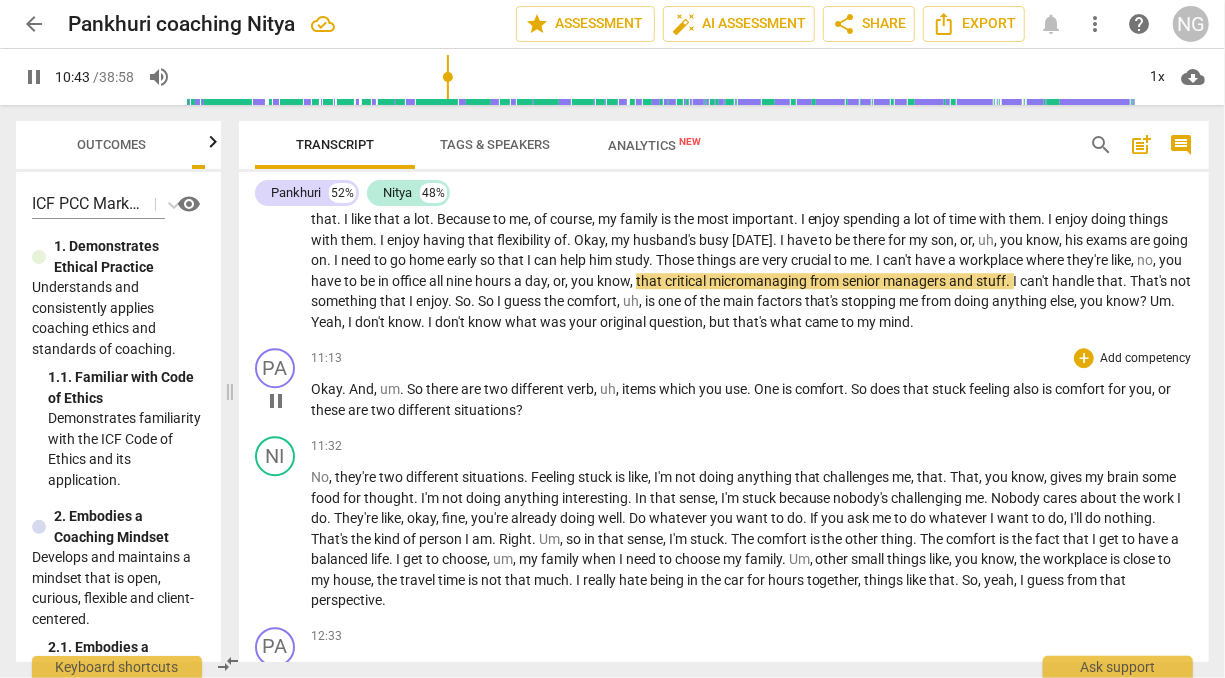scroll, scrollTop: 2778, scrollLeft: 0, axis: vertical 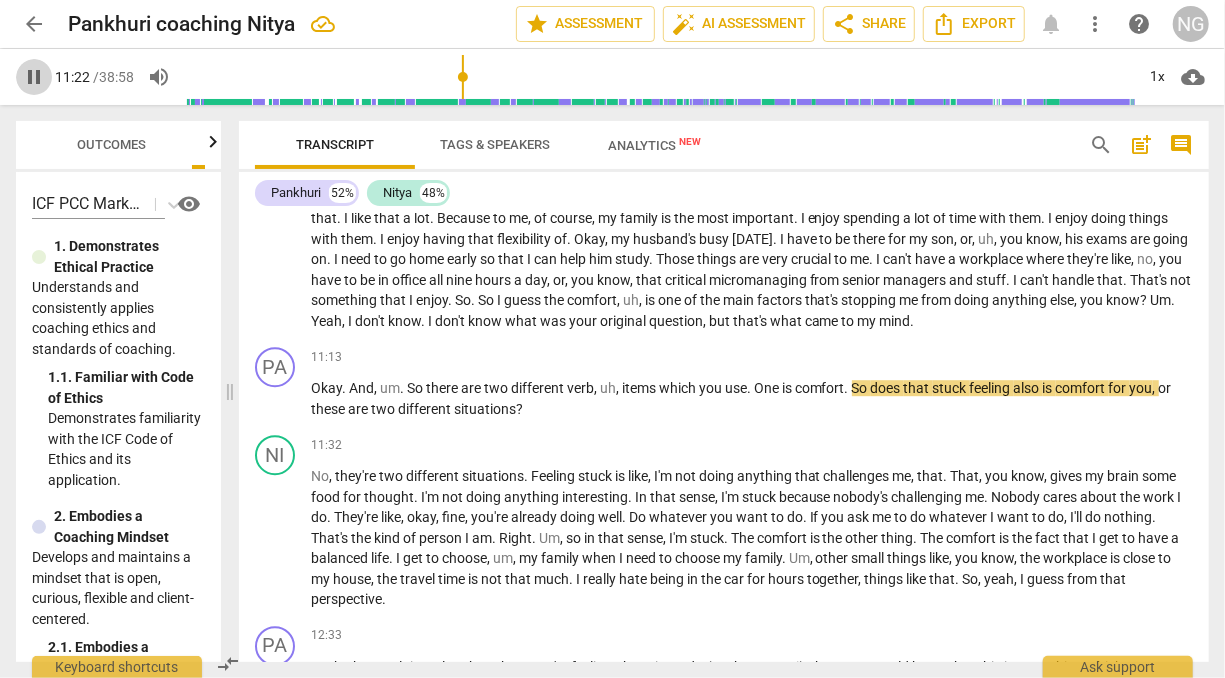 click on "pause" at bounding box center (34, 77) 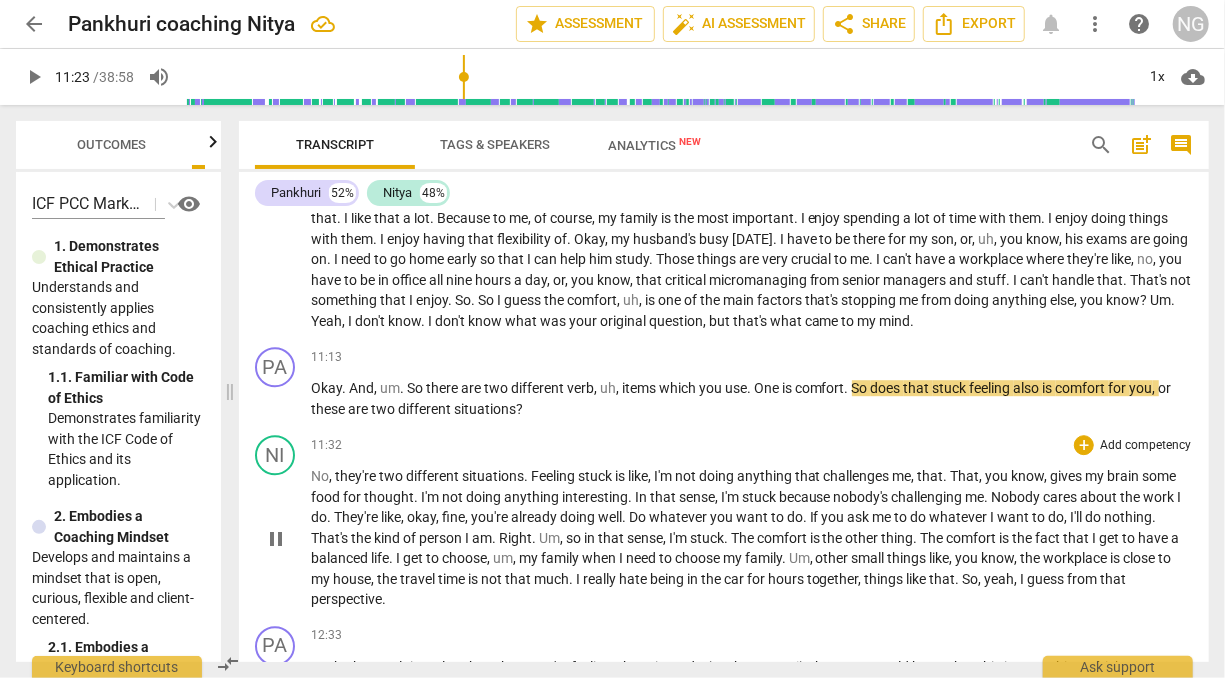 type on "683" 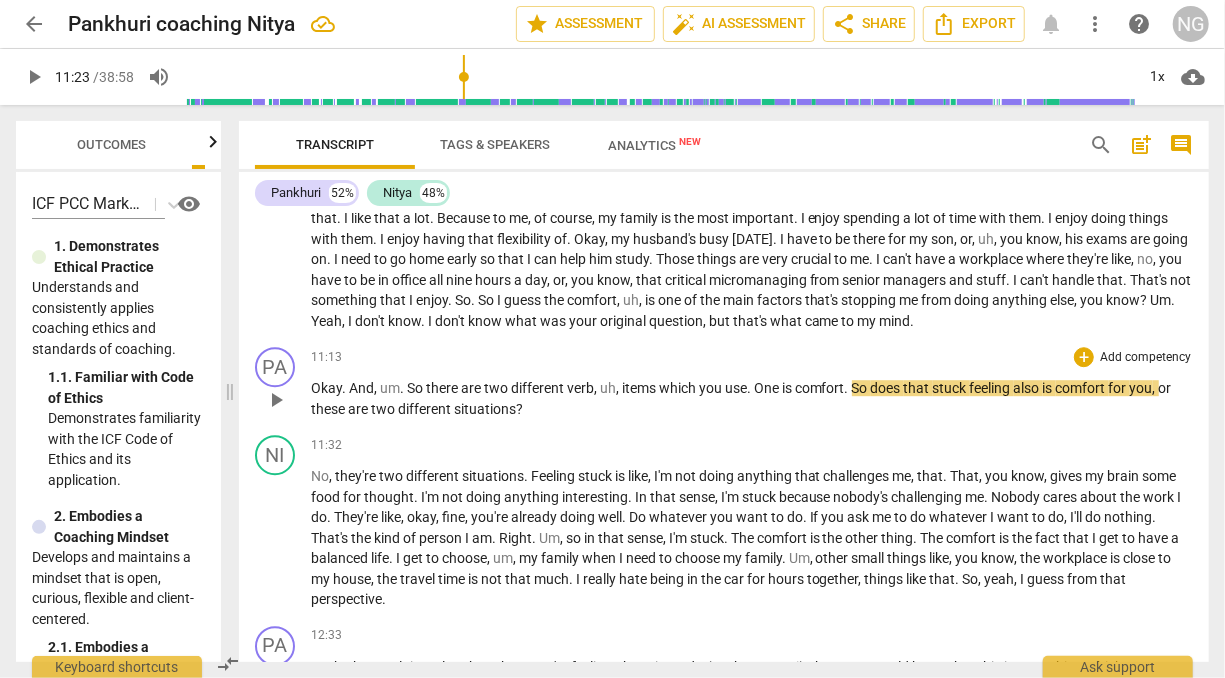 click on "Okay .   And ,   um .   So   there   are   two   different   verb ,   uh ,   items   which   you   use .   One   is   comfort .   So   does   that   stuck   feeling   also   is   comfort   for   you ,   or   these   are   two   different   situations ?" at bounding box center (752, 398) 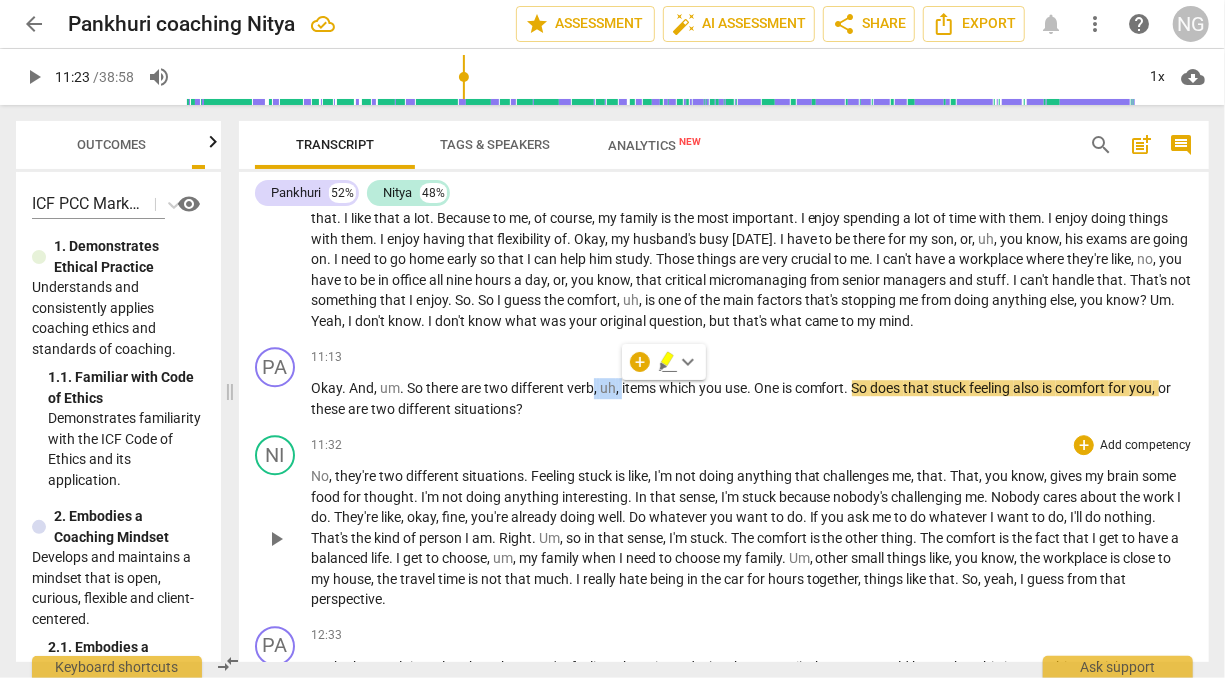 type 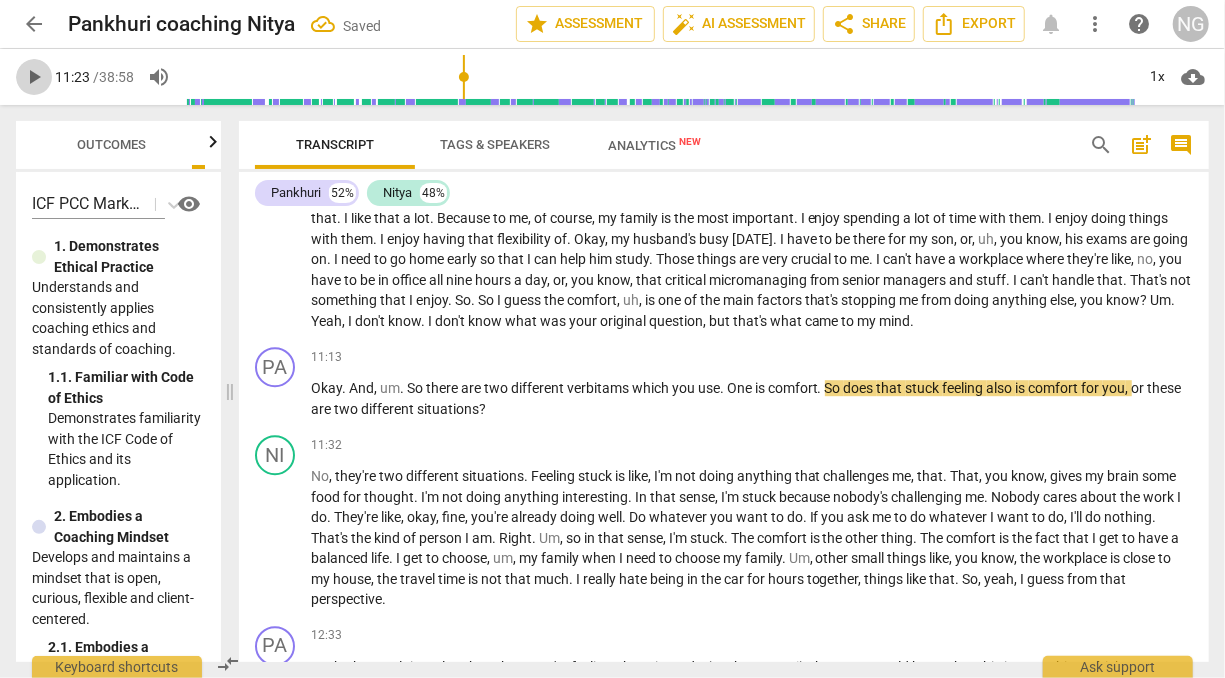 click on "play_arrow" at bounding box center (34, 77) 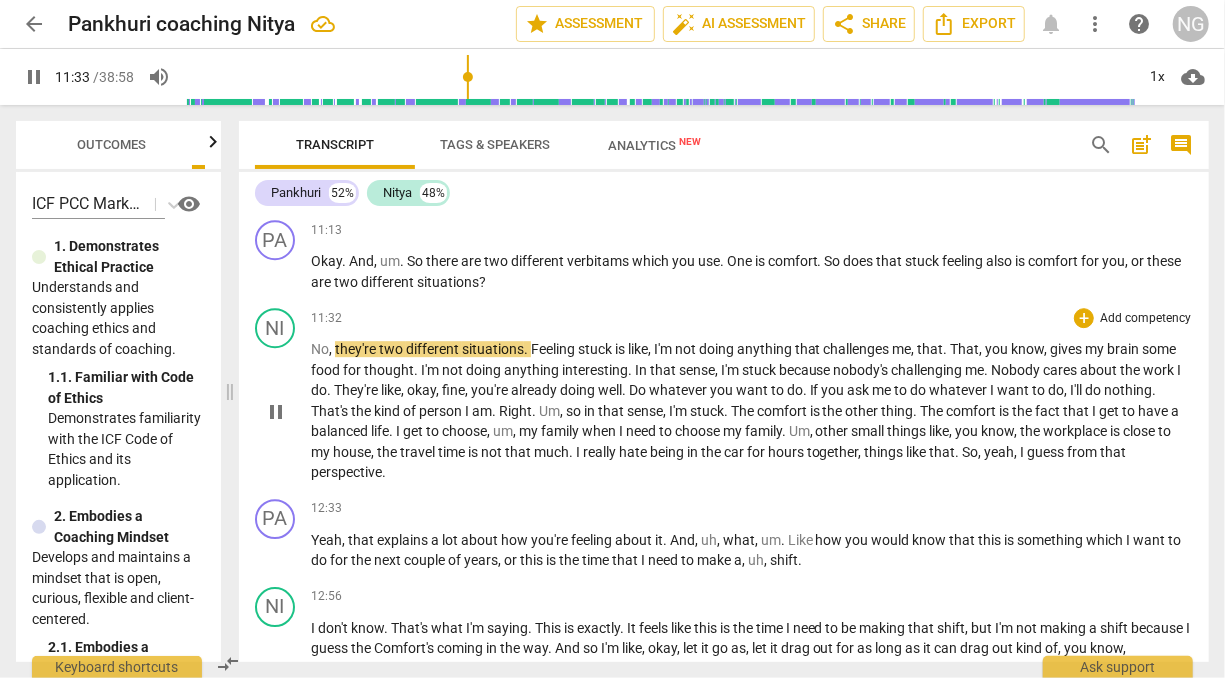 scroll, scrollTop: 2906, scrollLeft: 0, axis: vertical 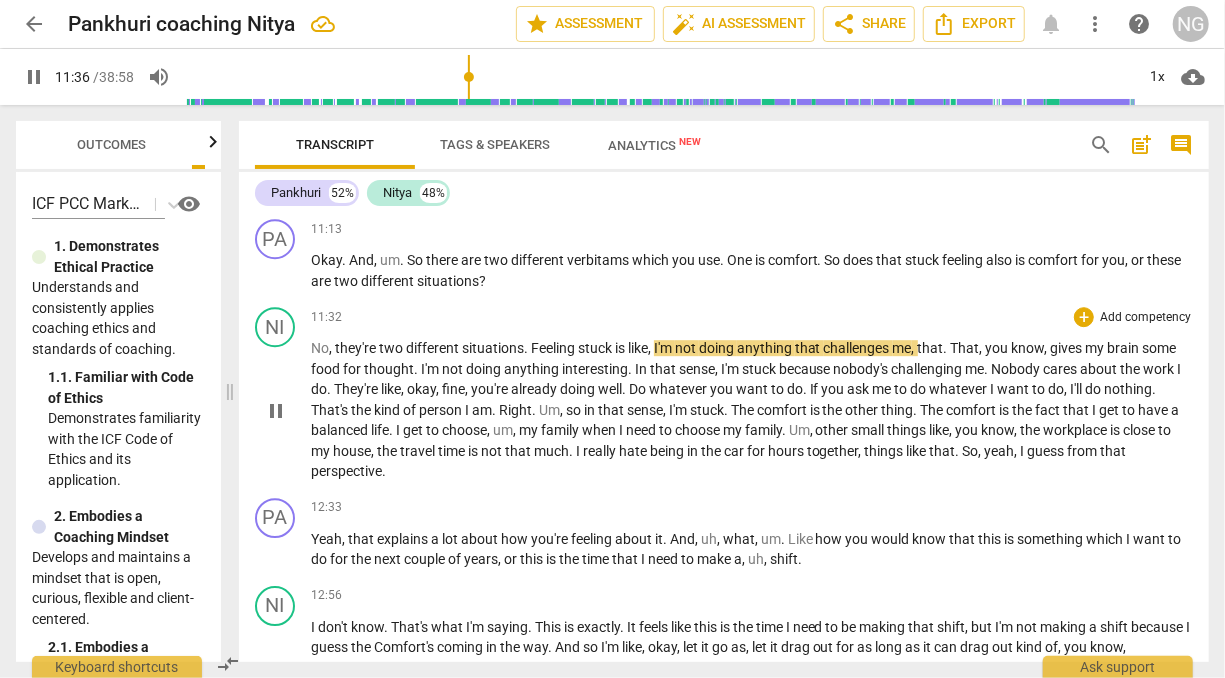 click on "No ,   they're   two   different   situations .   Feeling   stuck   is   like ,   I'm   not   doing   anything   that   challenges   me ,   that .   That ,   you   know ,   gives   my   brain   some   food   for   thought .   I'm   not   doing   anything   interesting .   In   that   sense ,   I'm   stuck   because   nobody's   challenging   me .   Nobody   cares   about   the   work   I   do .   They're   like ,   okay ,   fine ,   you're   already   doing   well .   Do   whatever   you   want   to   do .   If   you   ask   me   to   do   whatever   I   want   to   do ,   I'll   do   nothing .   That's   the   kind   of   person   I   am .   Right .   Um ,   so   in   that   sense ,   I'm   stuck .   The   comfort   is   the   other   thing .   The   comfort   is   the   fact   that   I   get   to   have   a   balanced   life .   I   get   to   choose ,   um ,   my   family   when   I   need   to   choose   my   family .   Um ,   other   small   things   like ,   you   know ,   the   workplace   is   close" at bounding box center [752, 410] 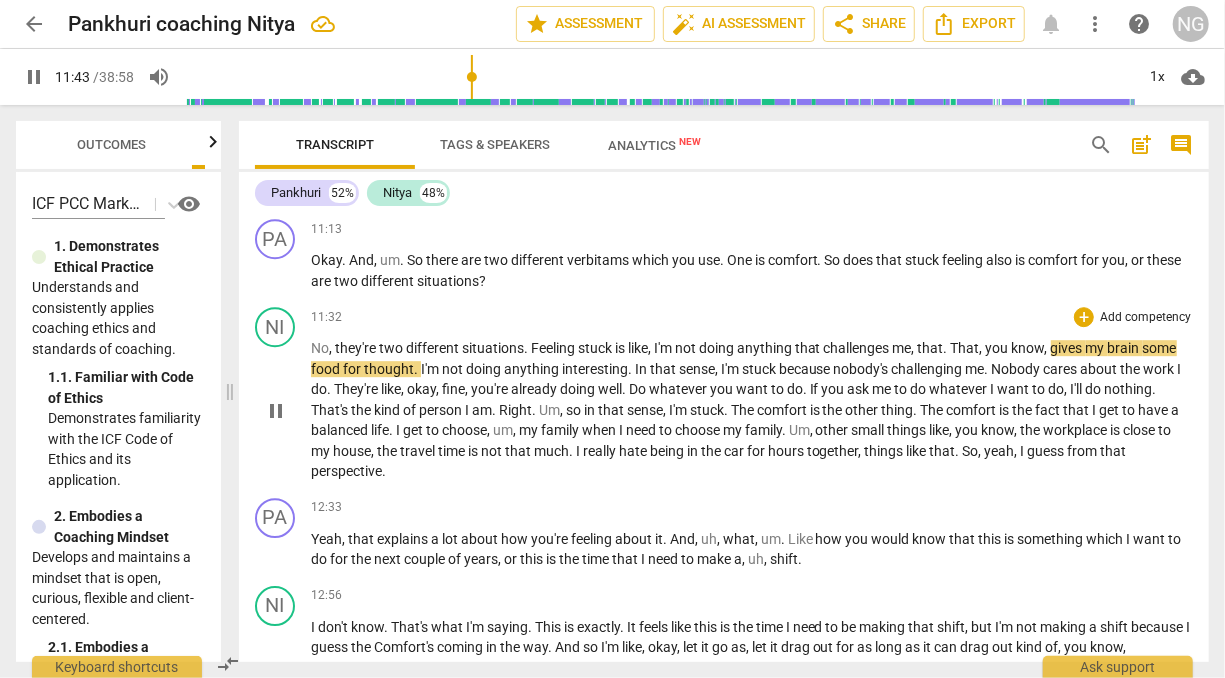 click on "11:32 + Add competency keyboard_arrow_right" at bounding box center (752, 317) 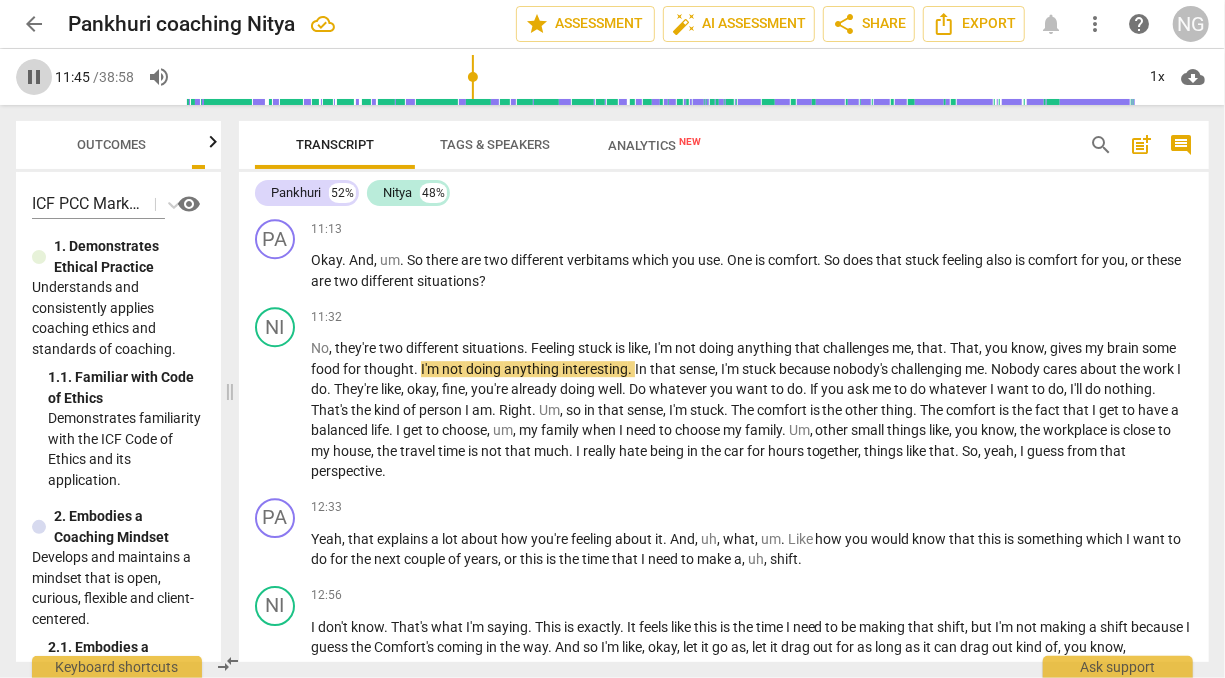 click on "pause" at bounding box center (34, 77) 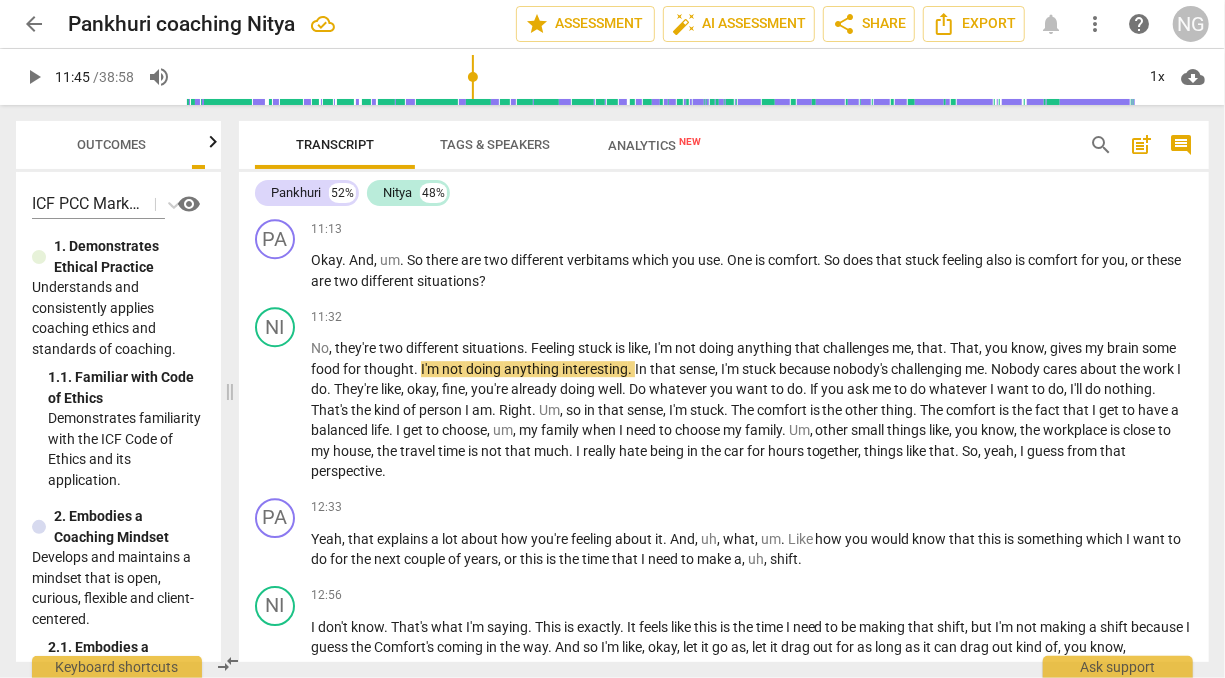 type on "706" 